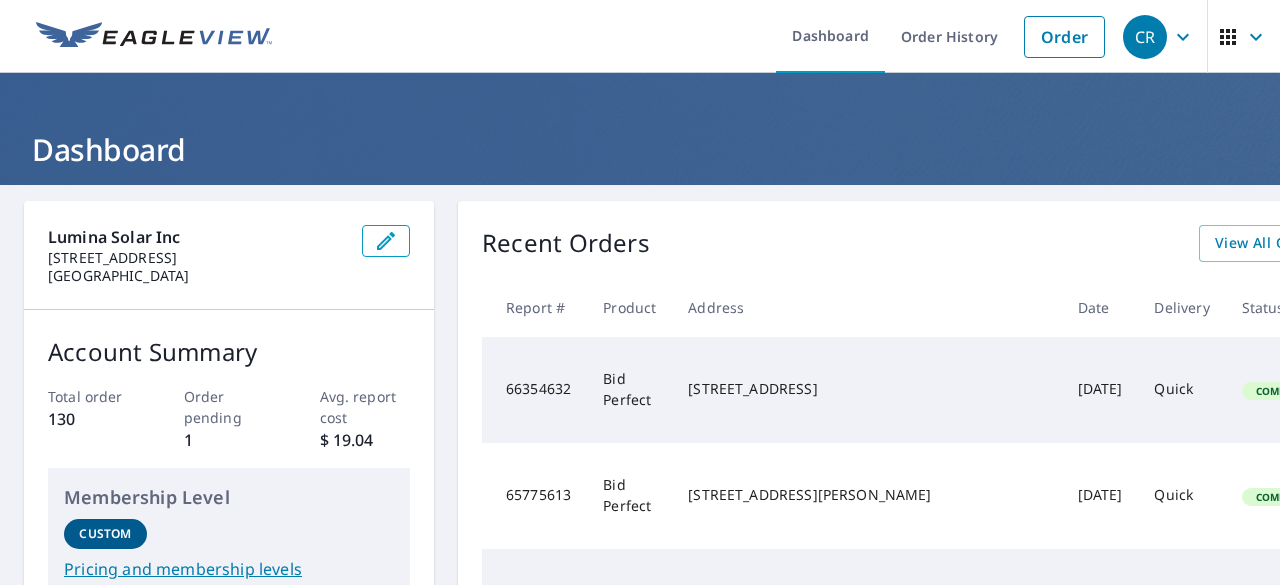 scroll, scrollTop: 0, scrollLeft: 0, axis: both 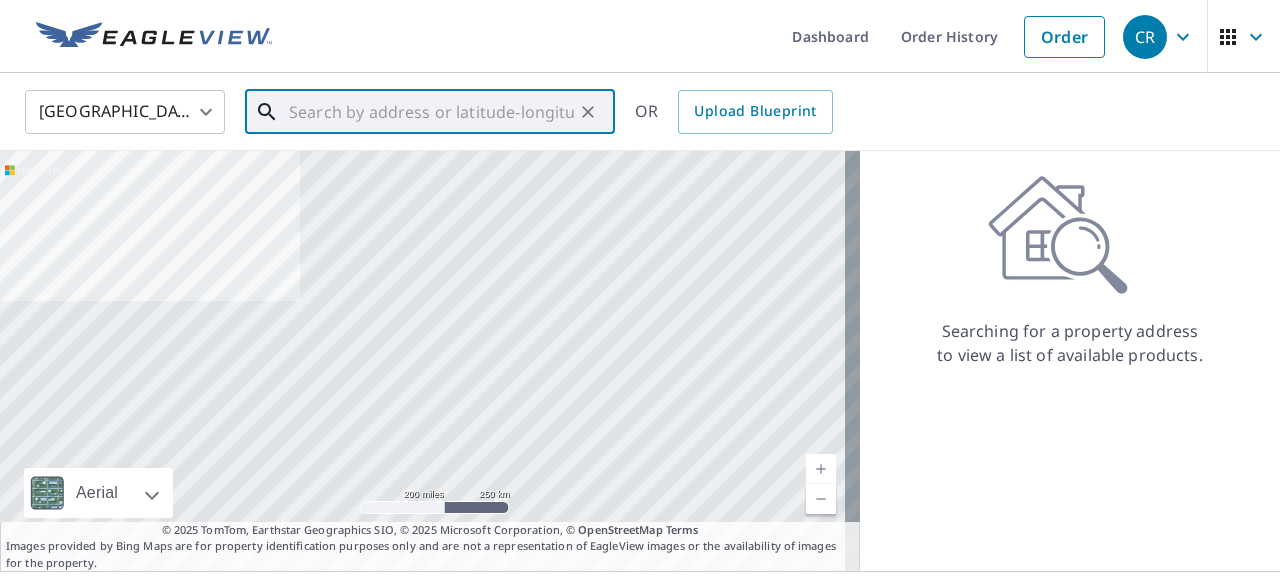 click at bounding box center (431, 112) 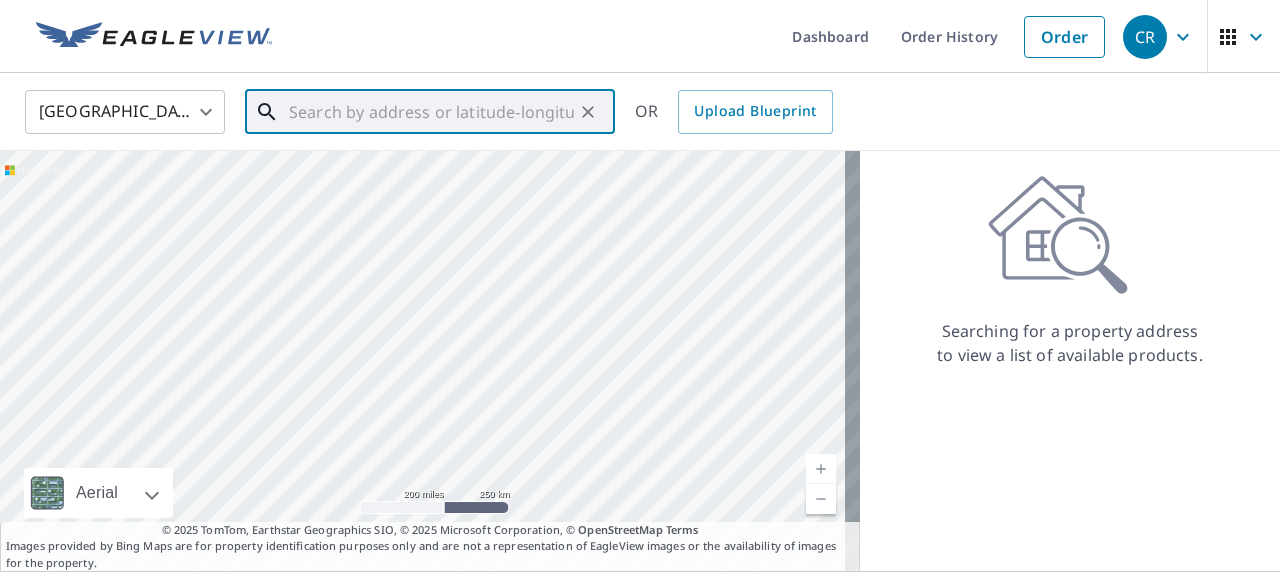 paste on "213 Peoples Way, Hockessin, DE, 19707" 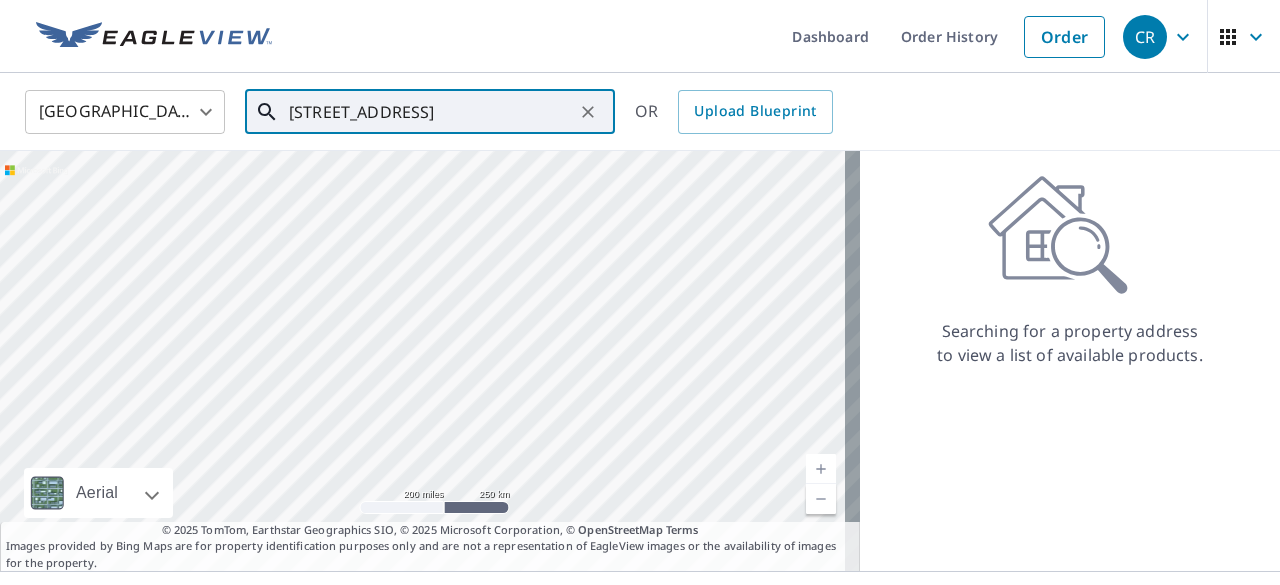 scroll, scrollTop: 0, scrollLeft: 14, axis: horizontal 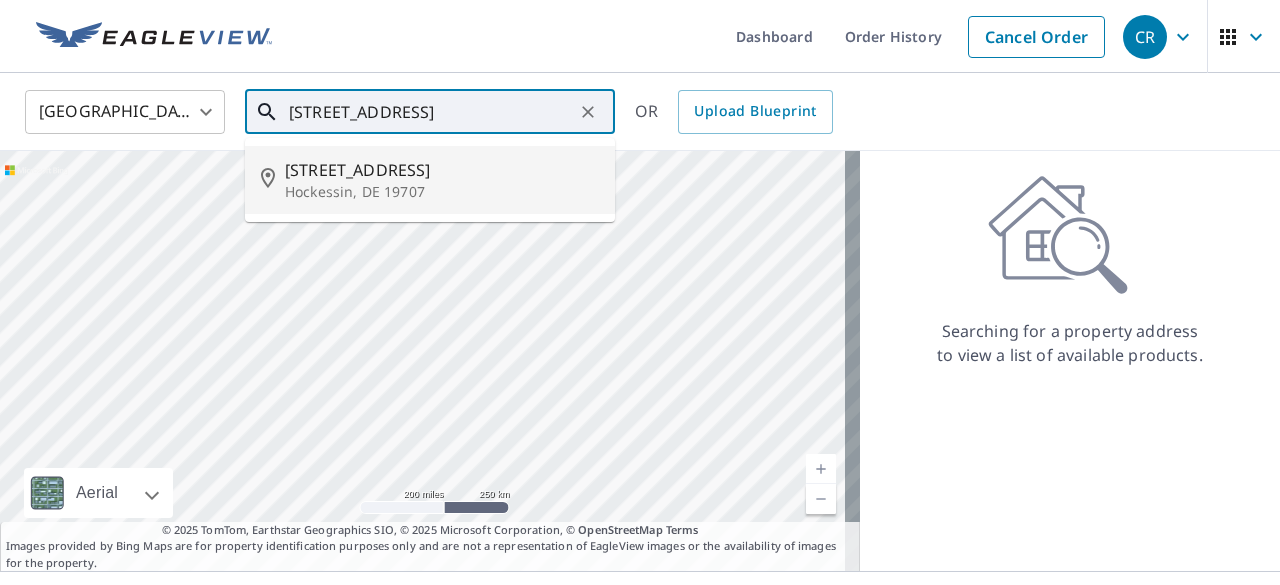 click on "213 Peoples Way" at bounding box center (442, 170) 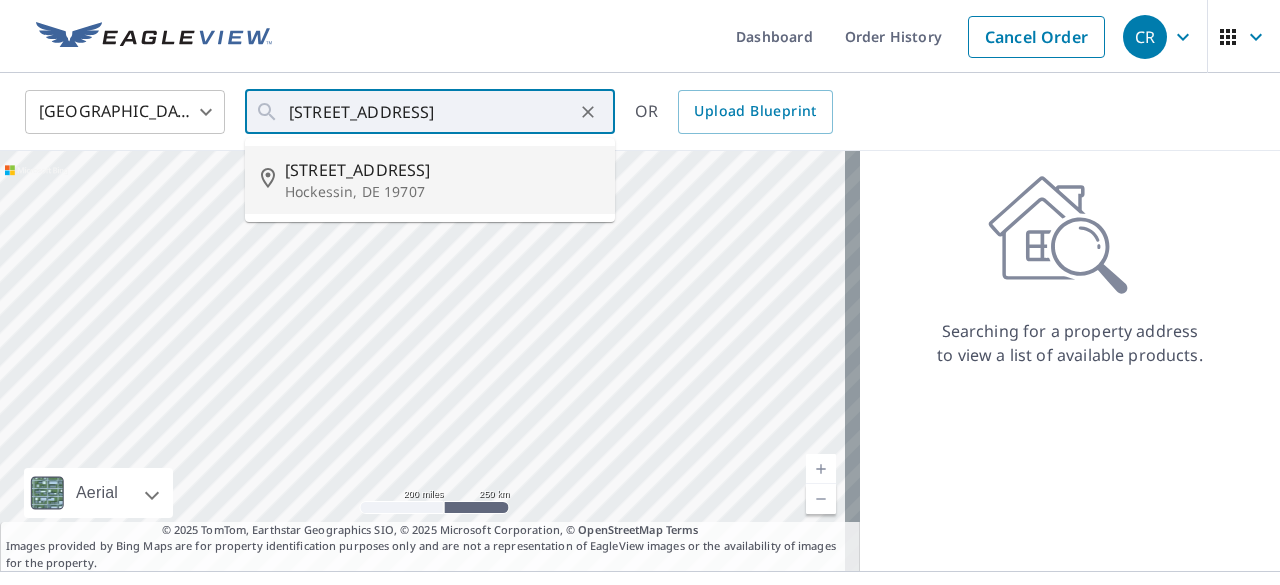 type on "213 Peoples Way Hockessin, DE 19707" 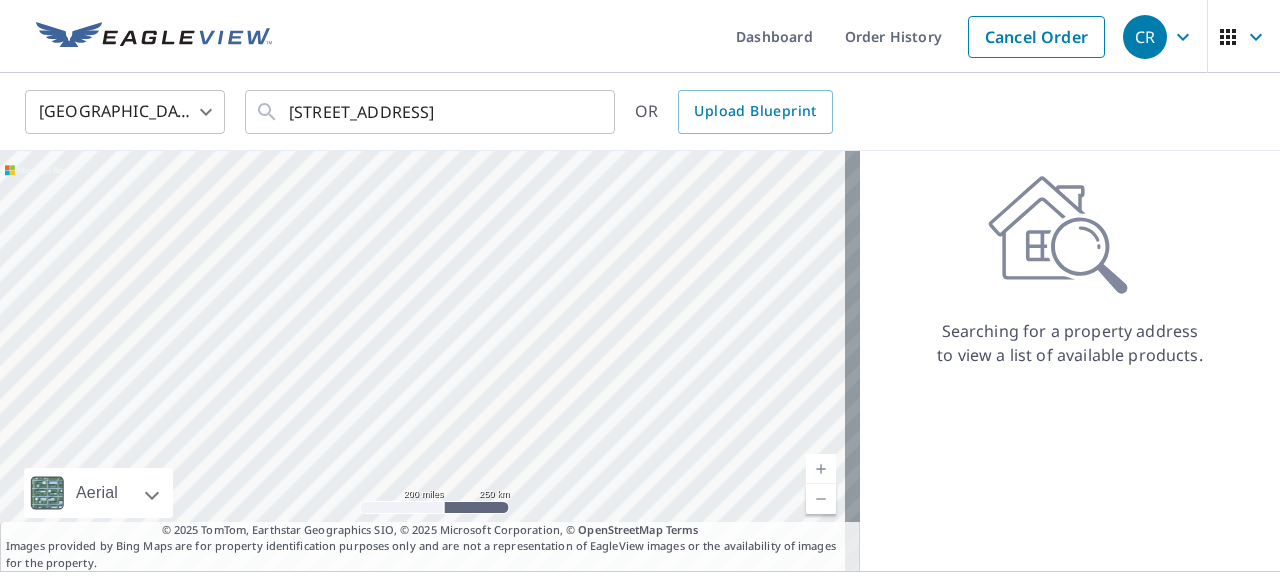 scroll, scrollTop: 0, scrollLeft: 0, axis: both 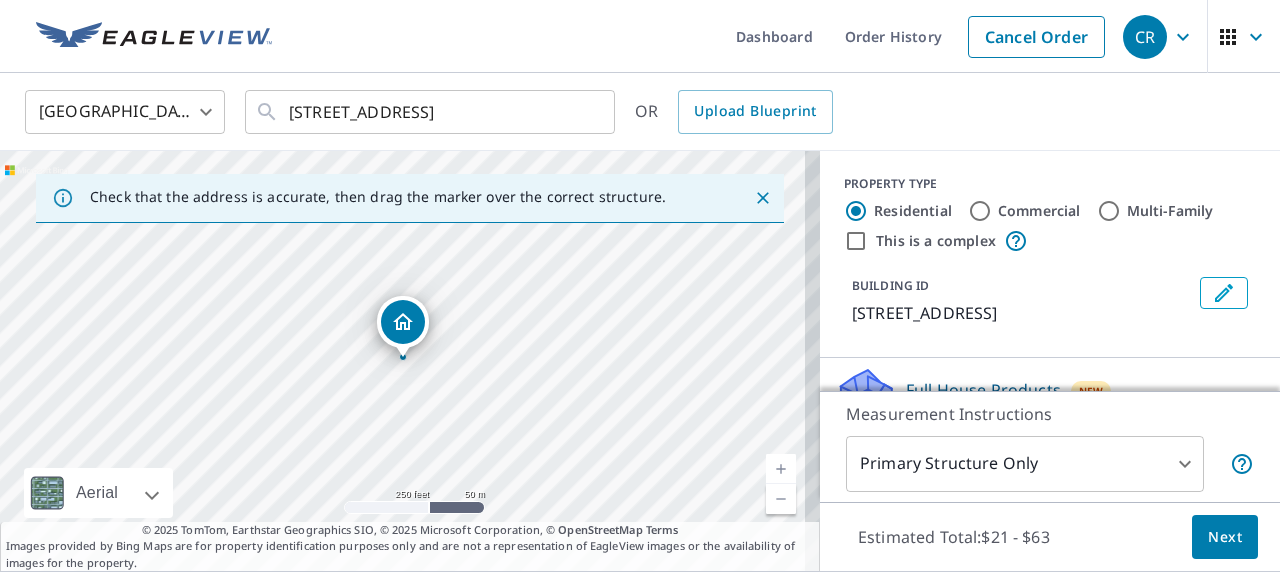 drag, startPoint x: 418, startPoint y: 327, endPoint x: 398, endPoint y: 331, distance: 20.396078 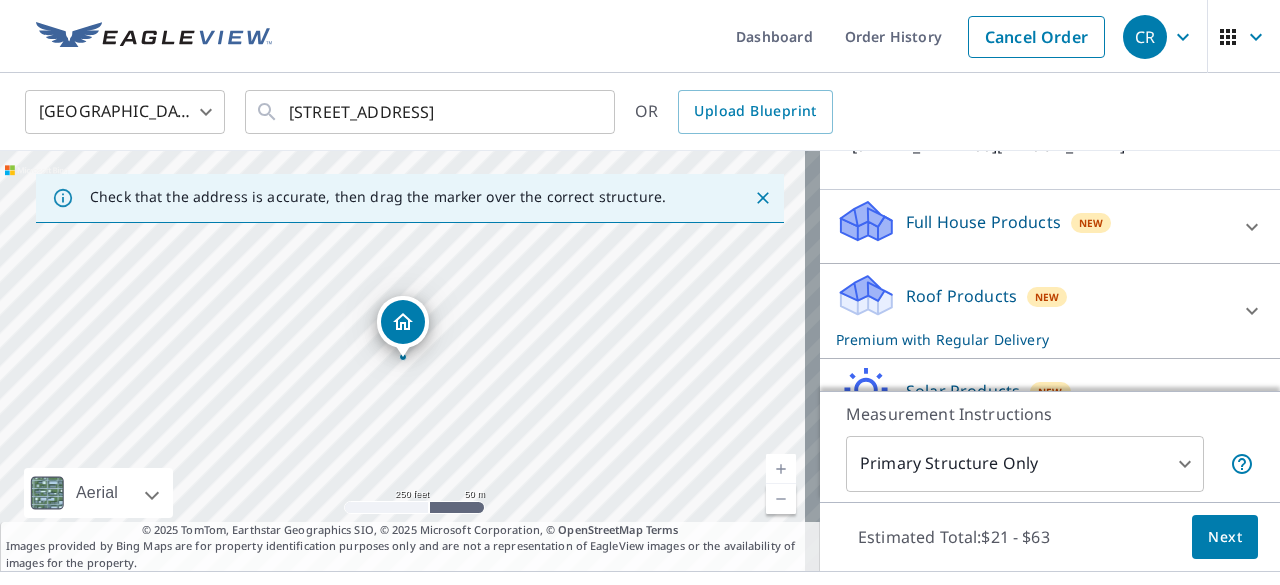 scroll, scrollTop: 200, scrollLeft: 0, axis: vertical 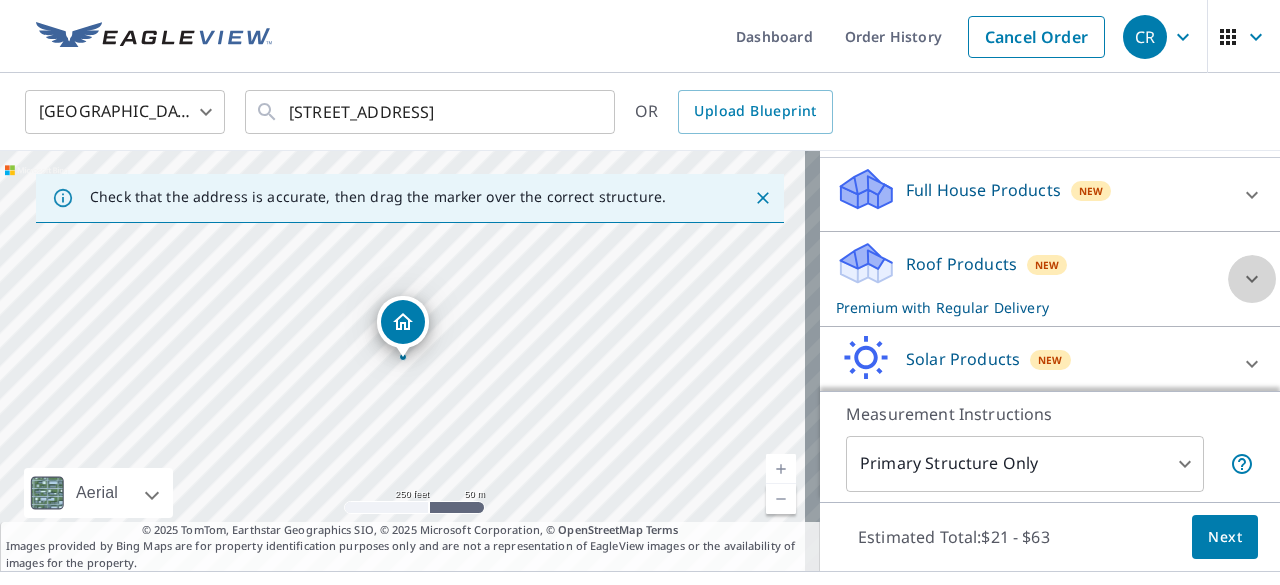 click 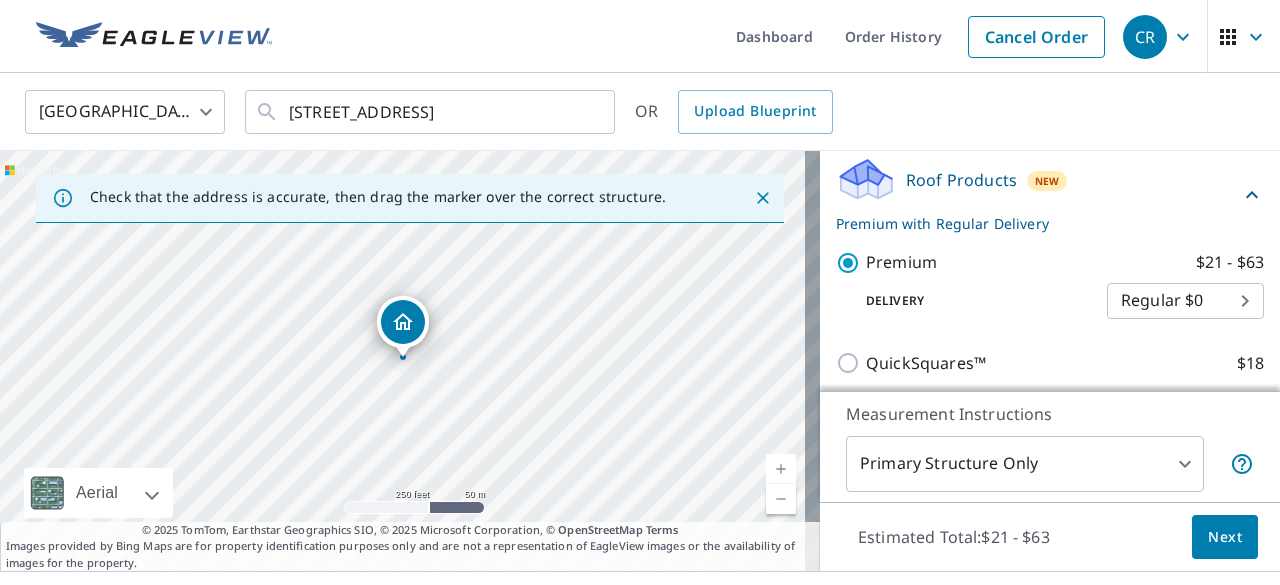 scroll, scrollTop: 400, scrollLeft: 0, axis: vertical 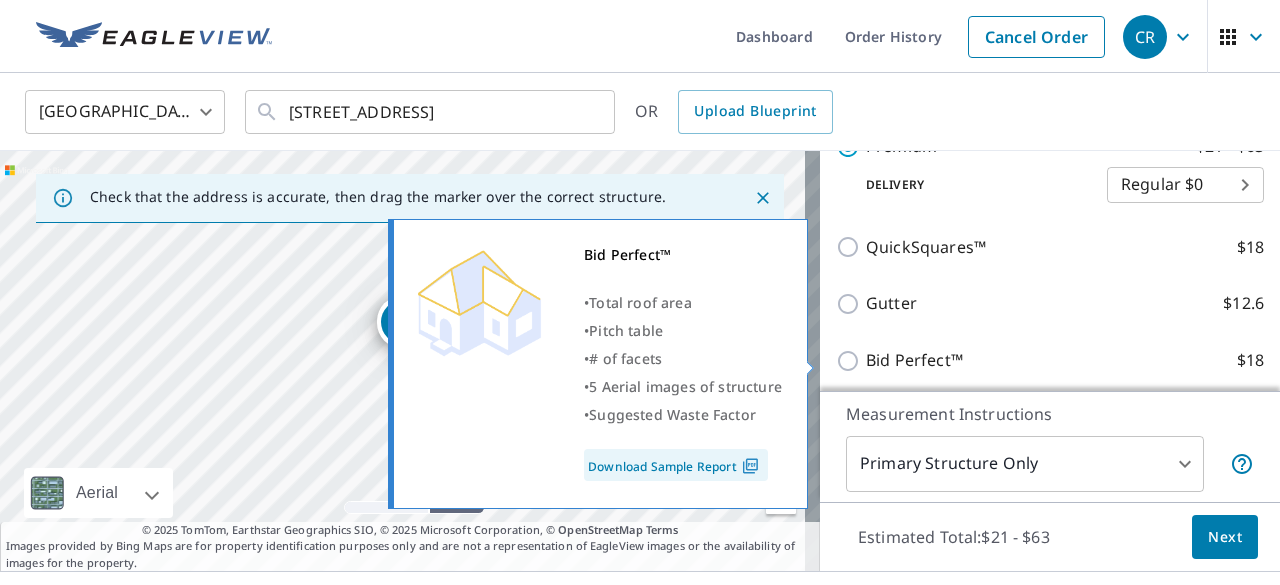 click on "Bid Perfect™ $18" at bounding box center [851, 361] 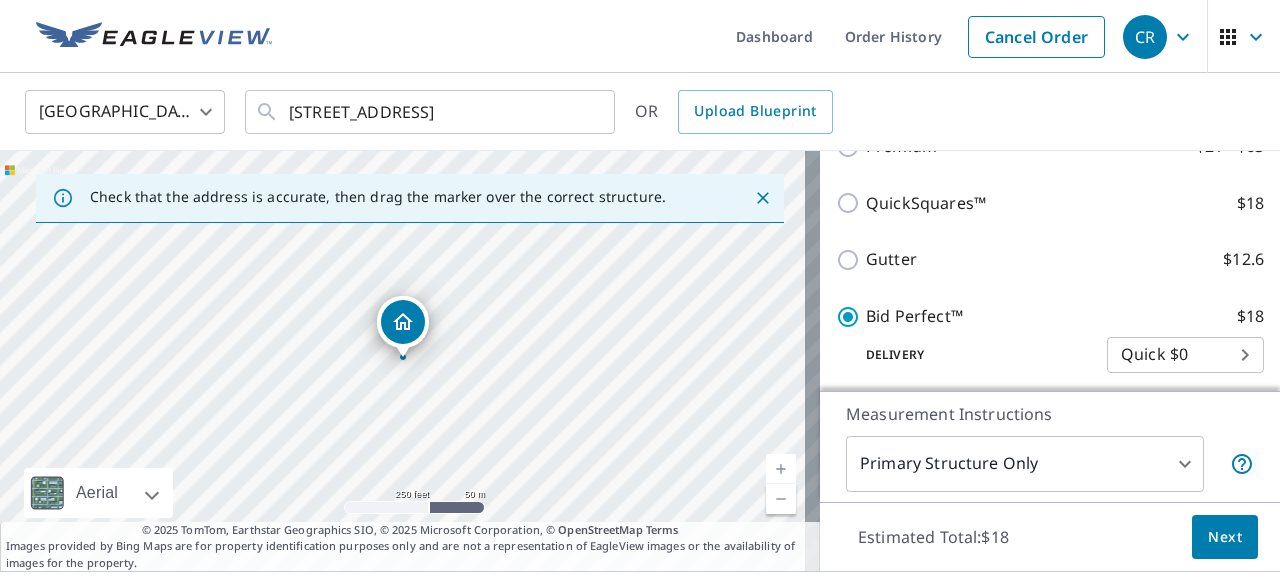 click on "Next" at bounding box center [1225, 537] 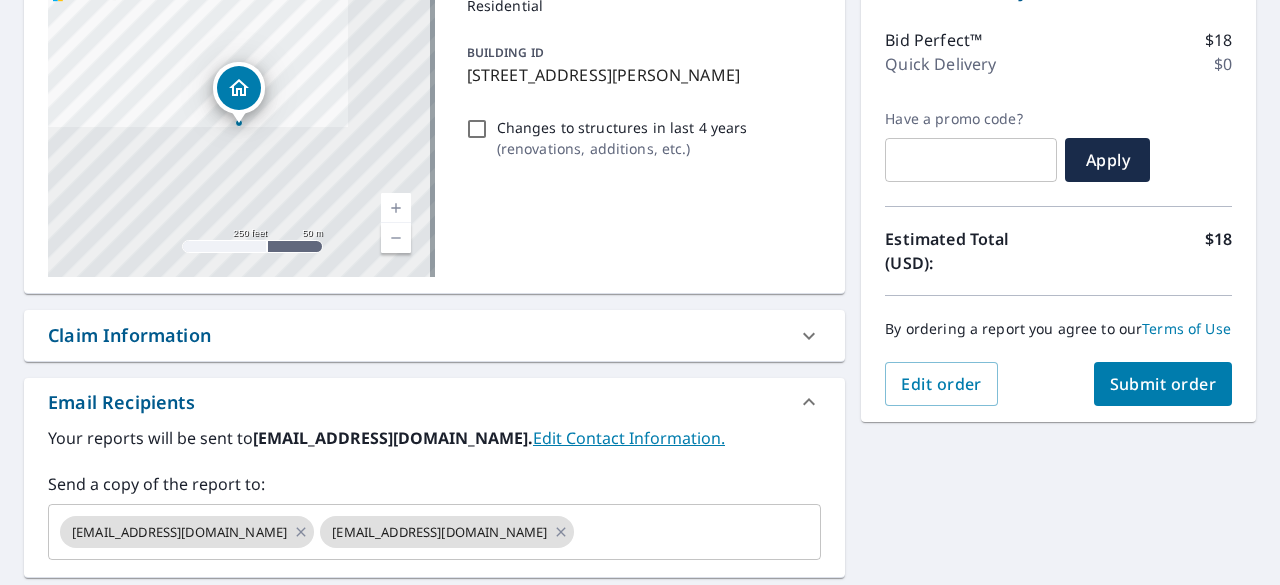 scroll, scrollTop: 300, scrollLeft: 0, axis: vertical 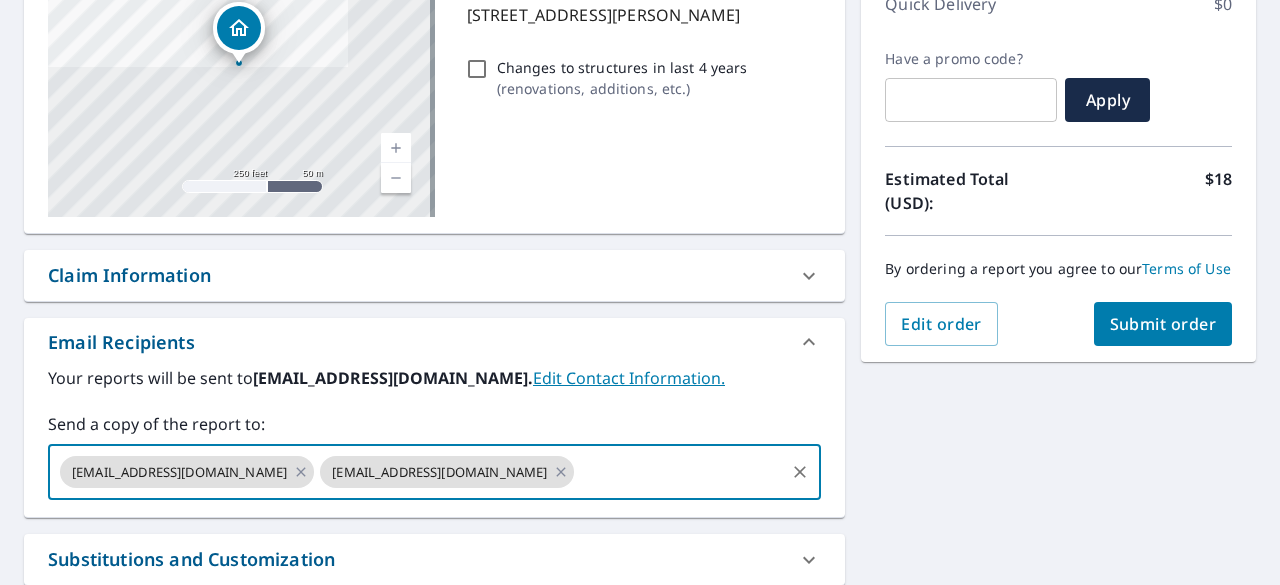 click at bounding box center (679, 472) 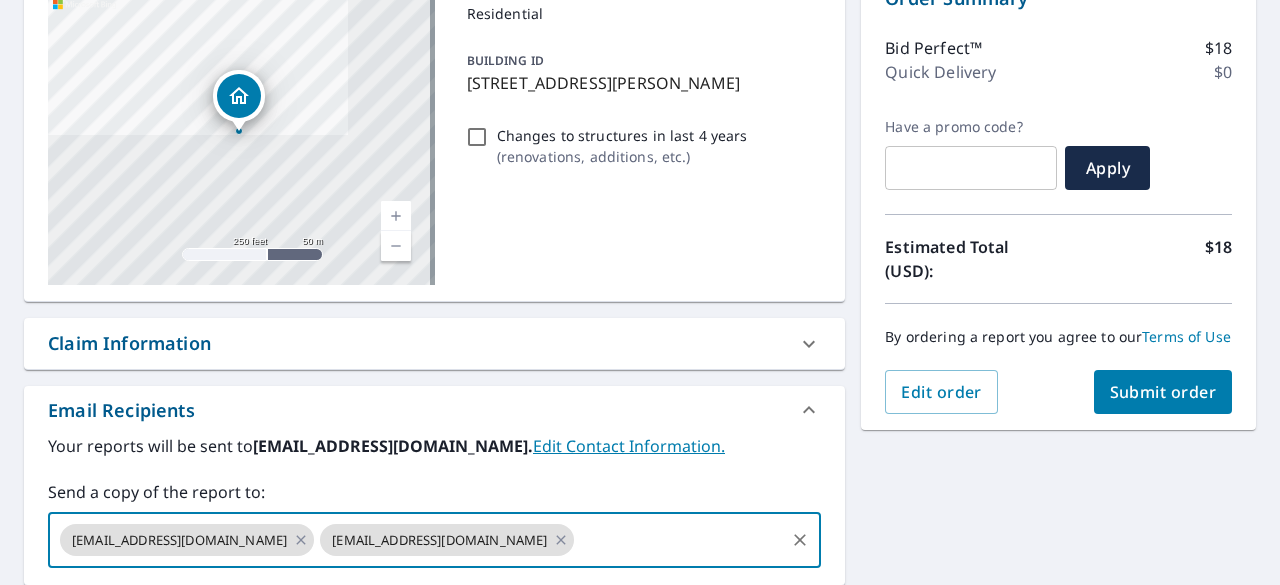 scroll, scrollTop: 200, scrollLeft: 0, axis: vertical 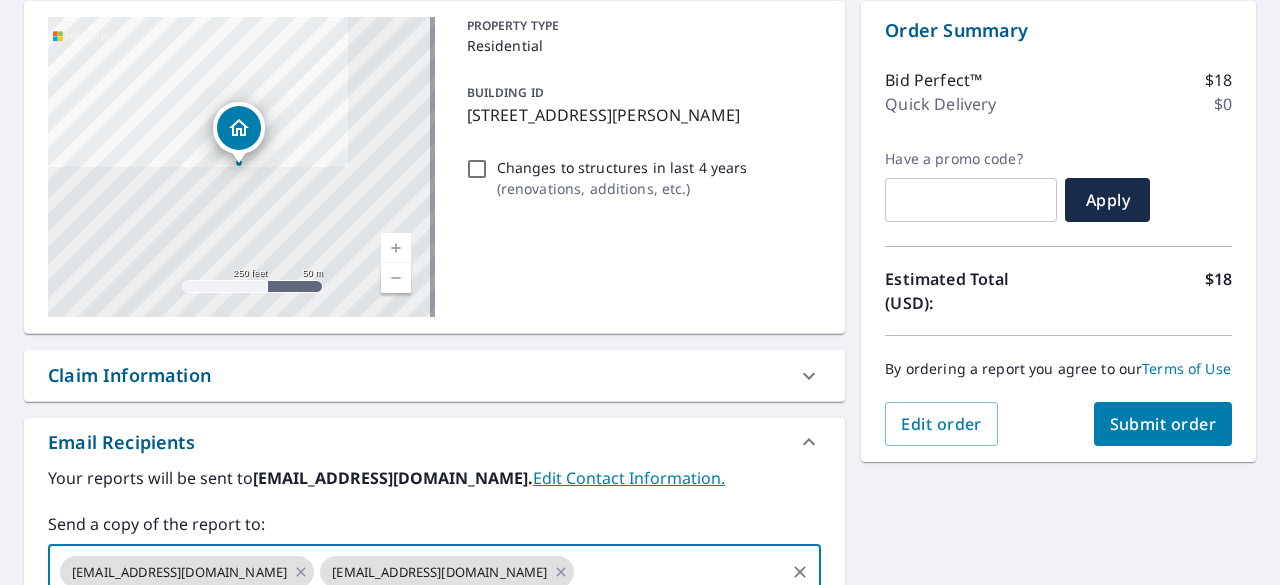type on "crichardson@luminasolar.com" 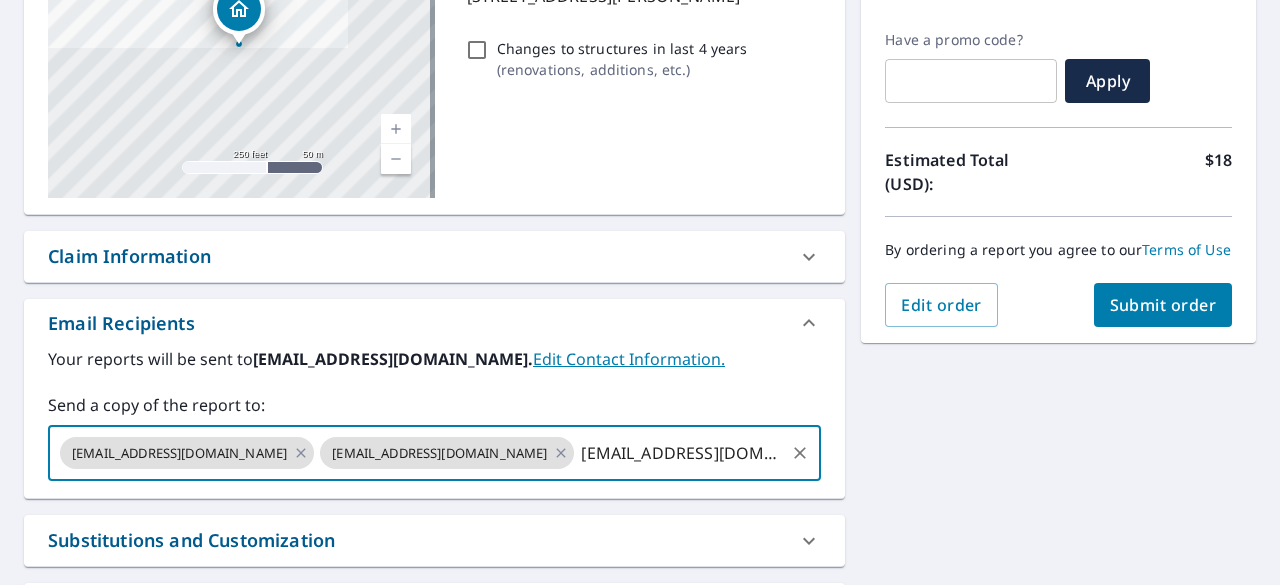 scroll, scrollTop: 500, scrollLeft: 0, axis: vertical 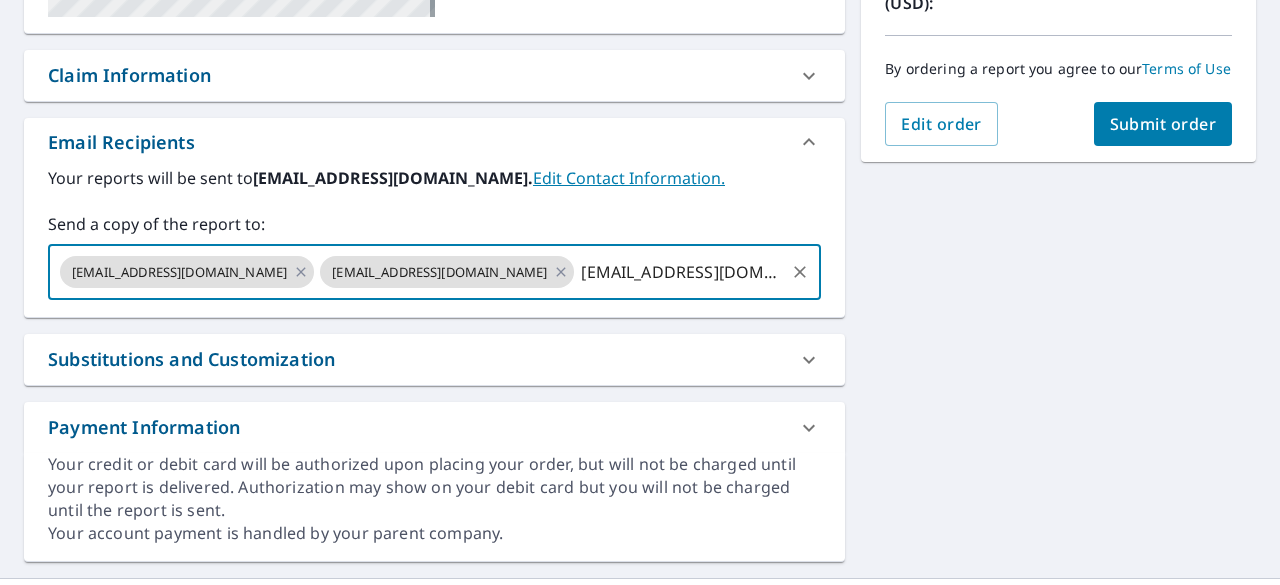 type 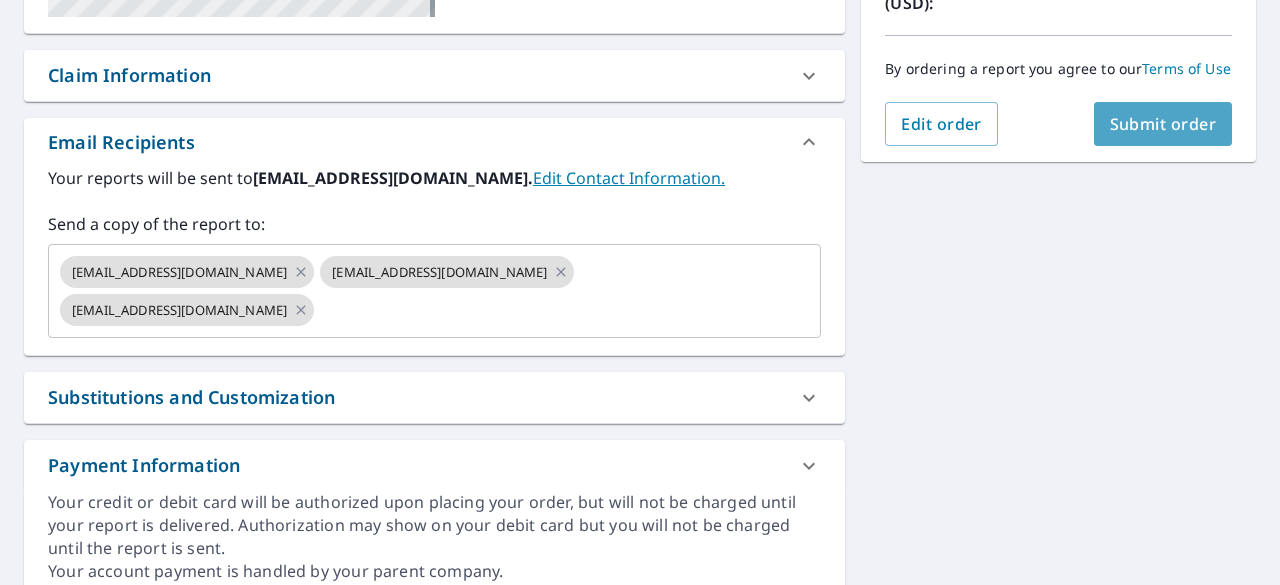 click on "Submit order" at bounding box center [1163, 124] 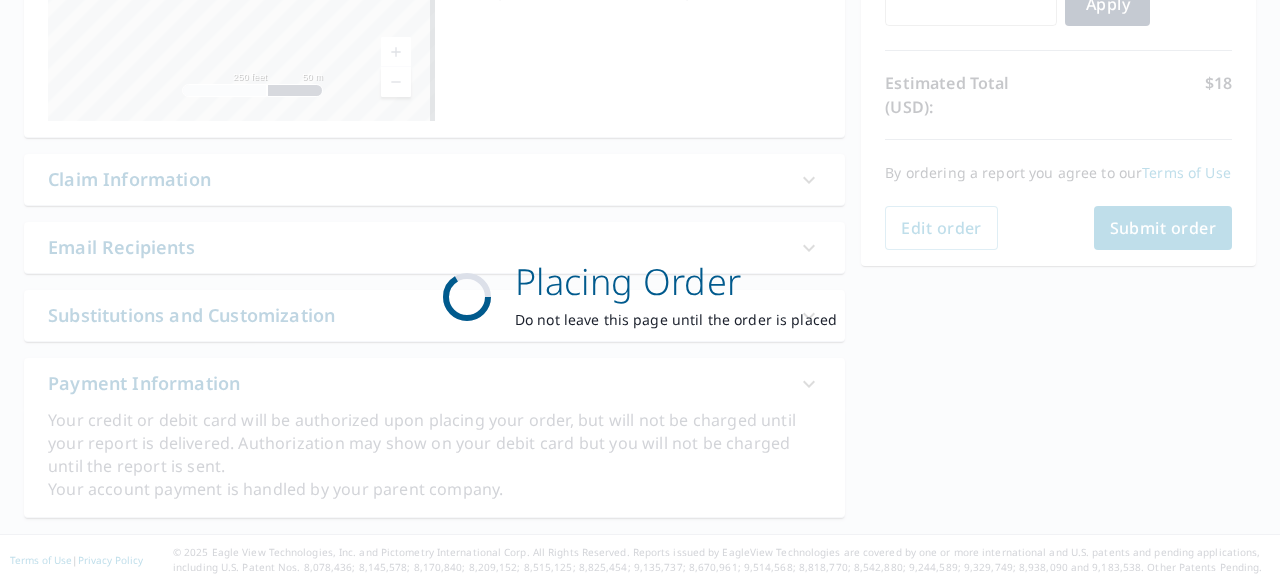 scroll, scrollTop: 393, scrollLeft: 0, axis: vertical 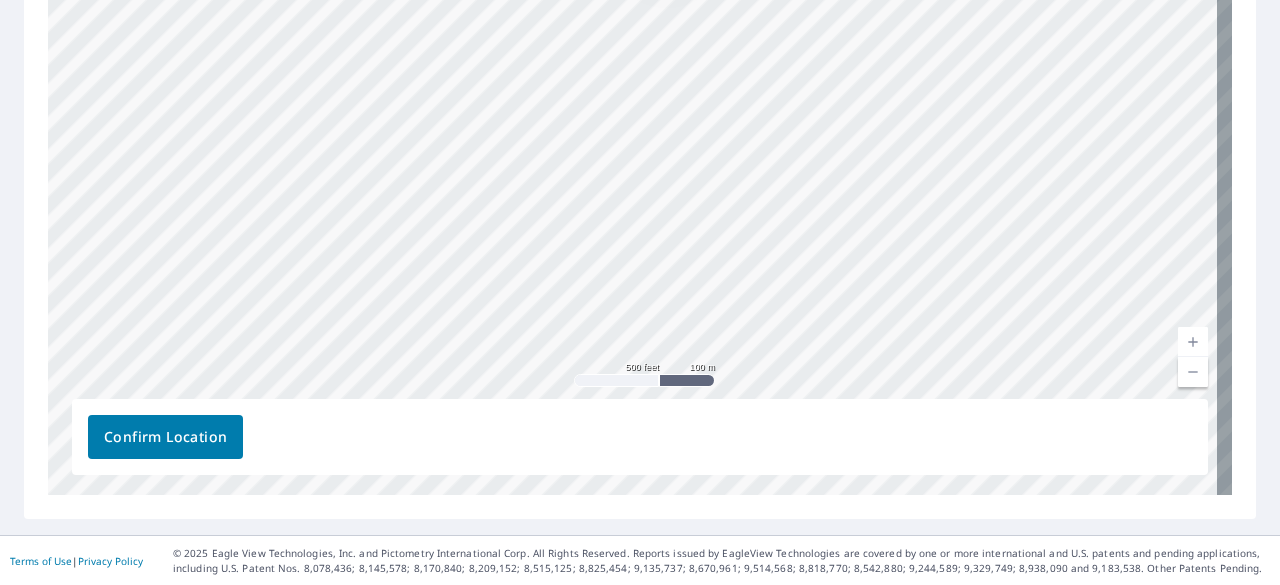 drag, startPoint x: 593, startPoint y: 503, endPoint x: 567, endPoint y: 410, distance: 96.56604 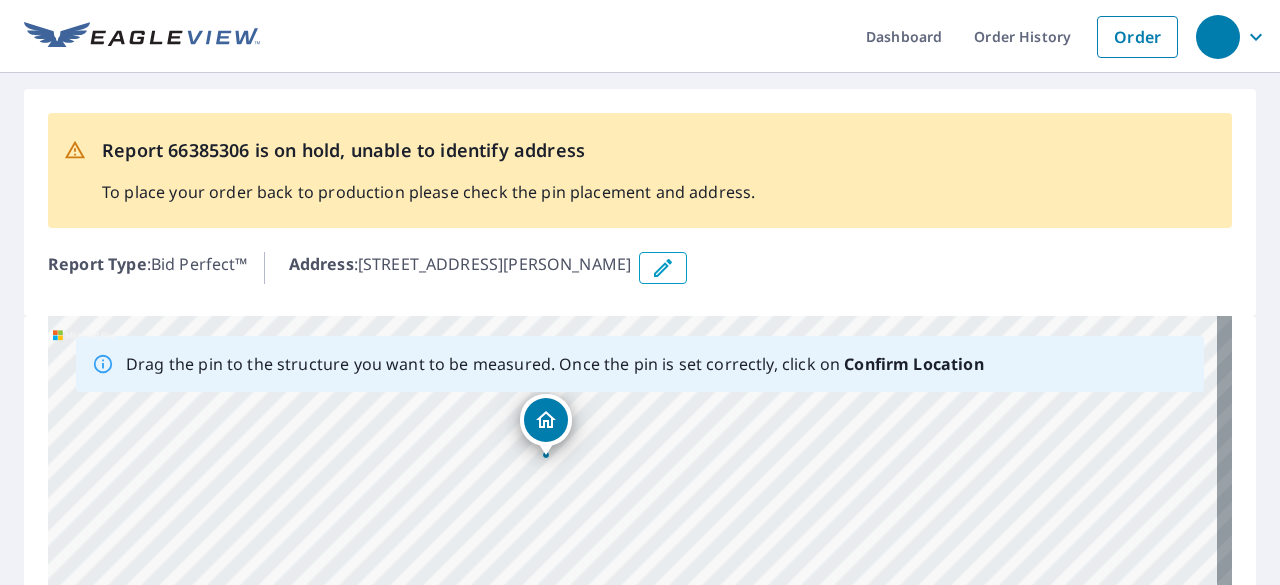 scroll, scrollTop: 100, scrollLeft: 0, axis: vertical 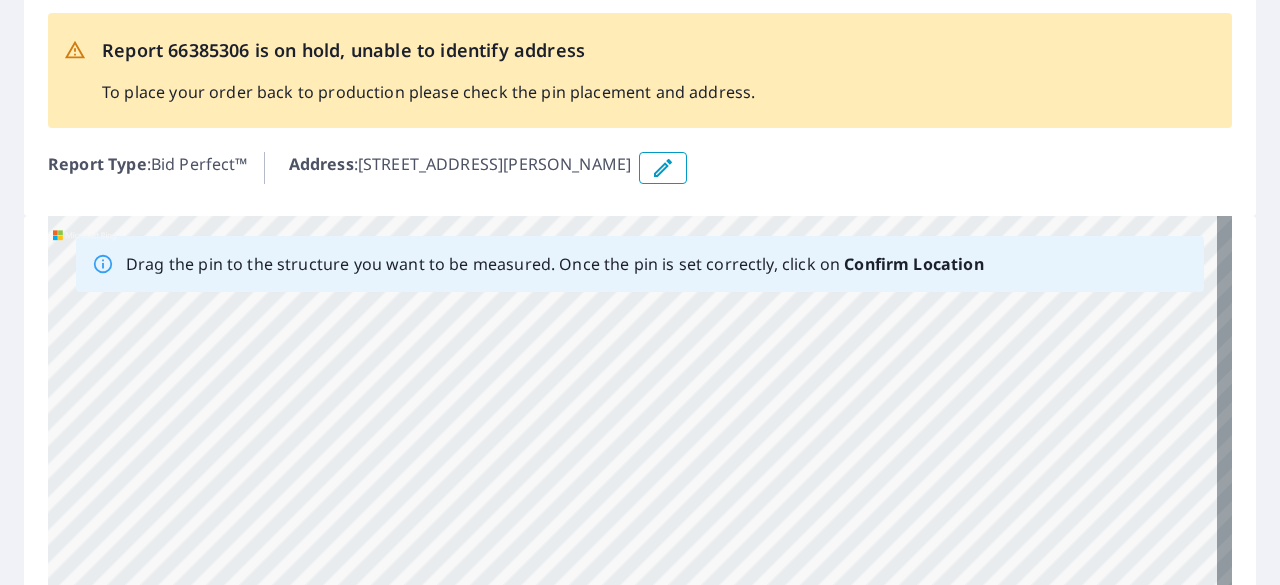 click on "Report 66385306 is on hold, unable to identify address To place your order back to production please check the pin placement and address." at bounding box center (640, 70) 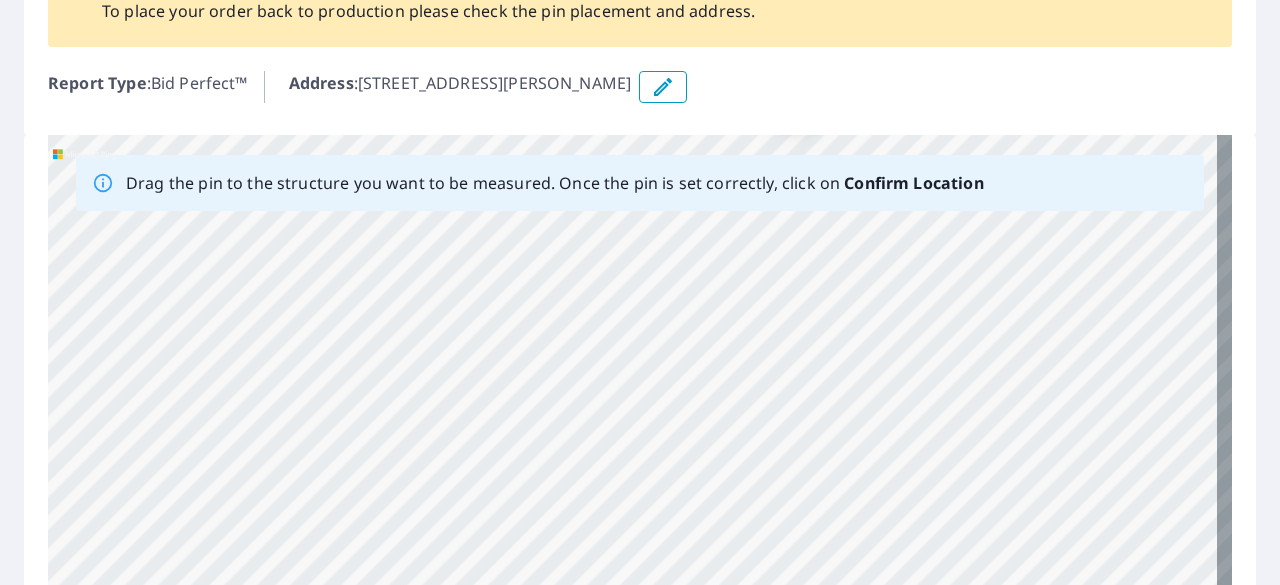 scroll, scrollTop: 200, scrollLeft: 0, axis: vertical 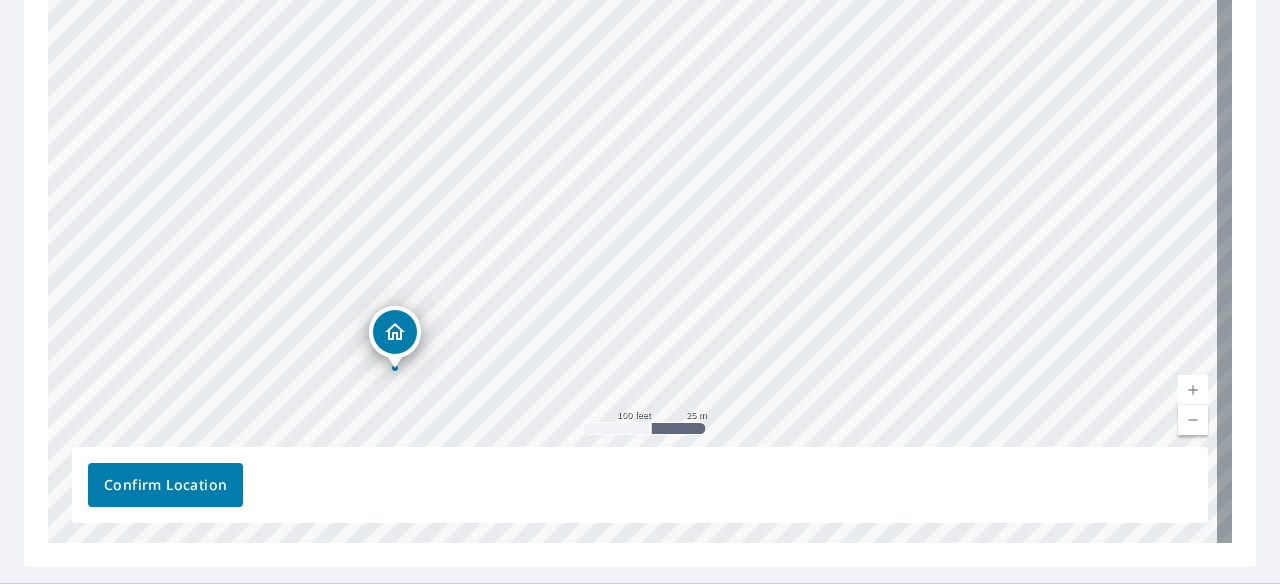 drag, startPoint x: 869, startPoint y: 213, endPoint x: 633, endPoint y: 285, distance: 246.73872 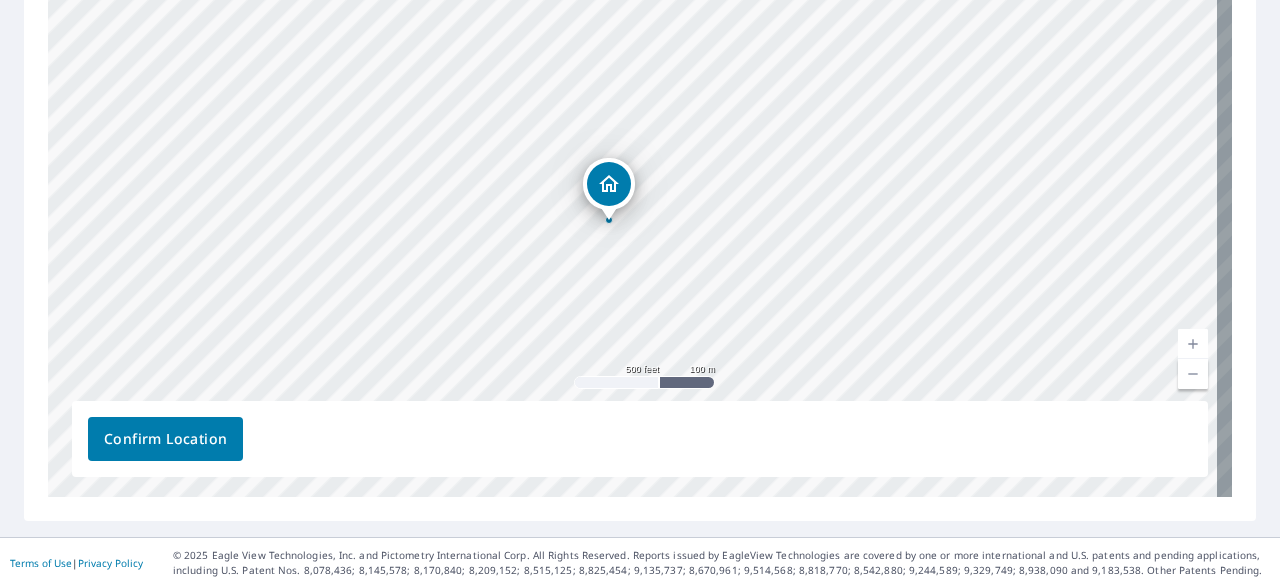 scroll, scrollTop: 448, scrollLeft: 0, axis: vertical 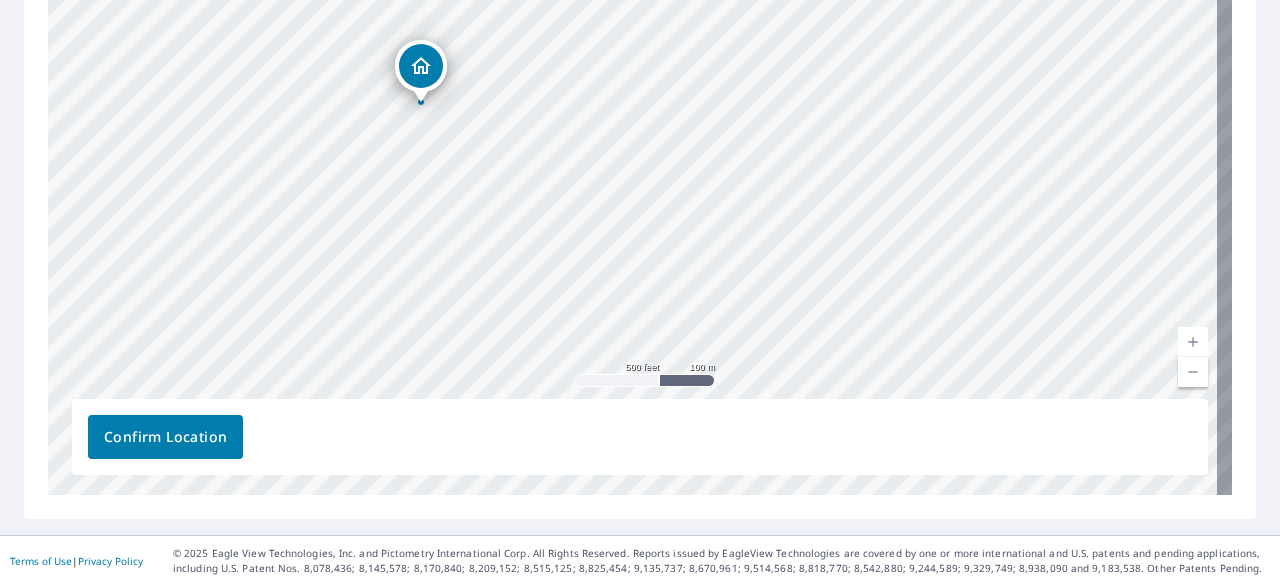 drag, startPoint x: 817, startPoint y: 343, endPoint x: 629, endPoint y: 227, distance: 220.90723 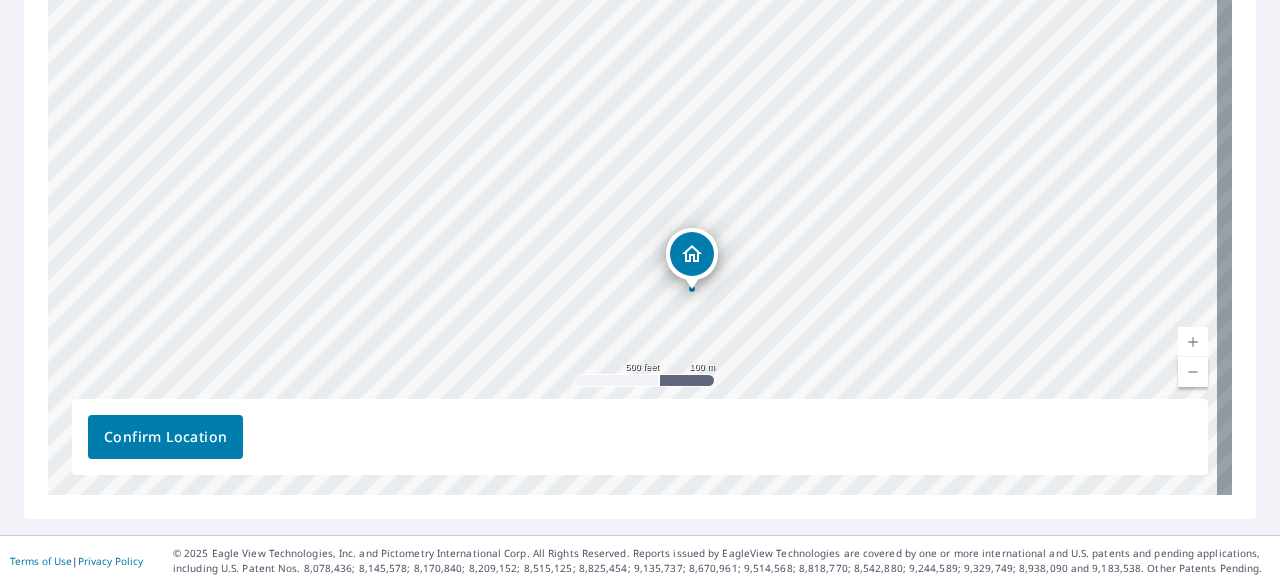 drag, startPoint x: 421, startPoint y: 68, endPoint x: 692, endPoint y: 255, distance: 329.25674 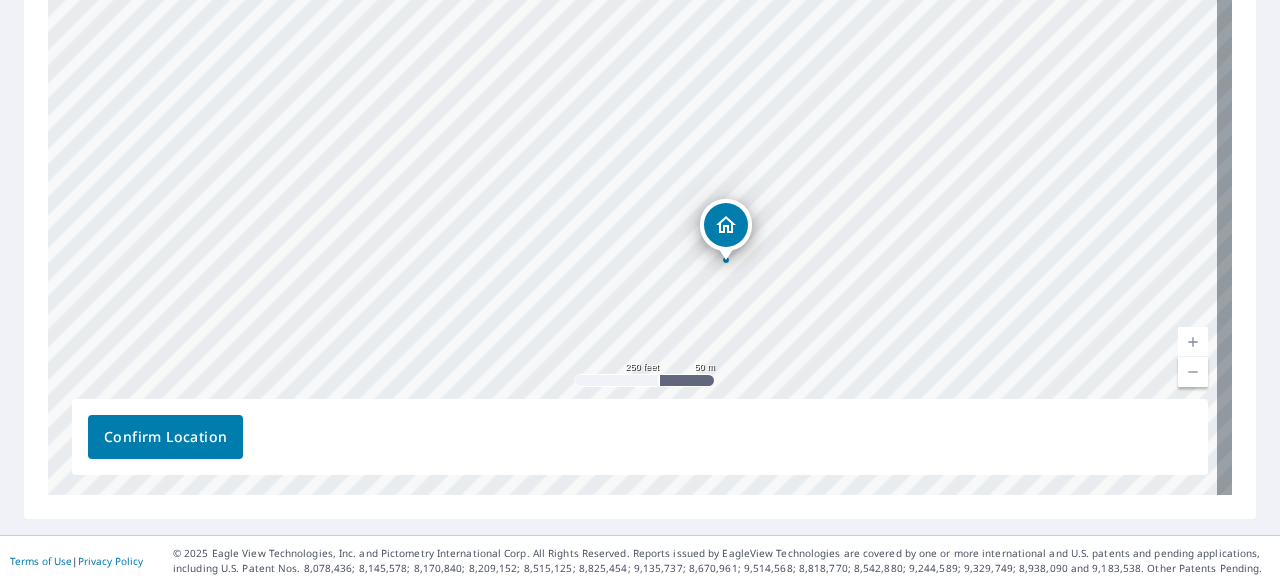 drag, startPoint x: 662, startPoint y: 129, endPoint x: 724, endPoint y: 229, distance: 117.66053 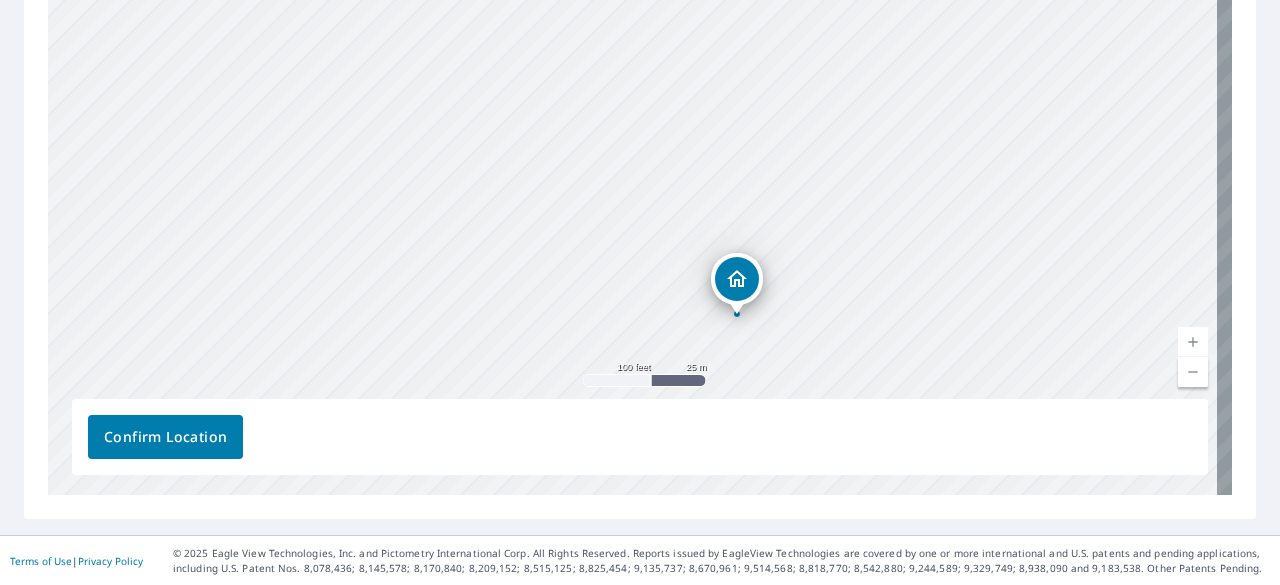 drag, startPoint x: 572, startPoint y: 184, endPoint x: 744, endPoint y: 512, distance: 370.362 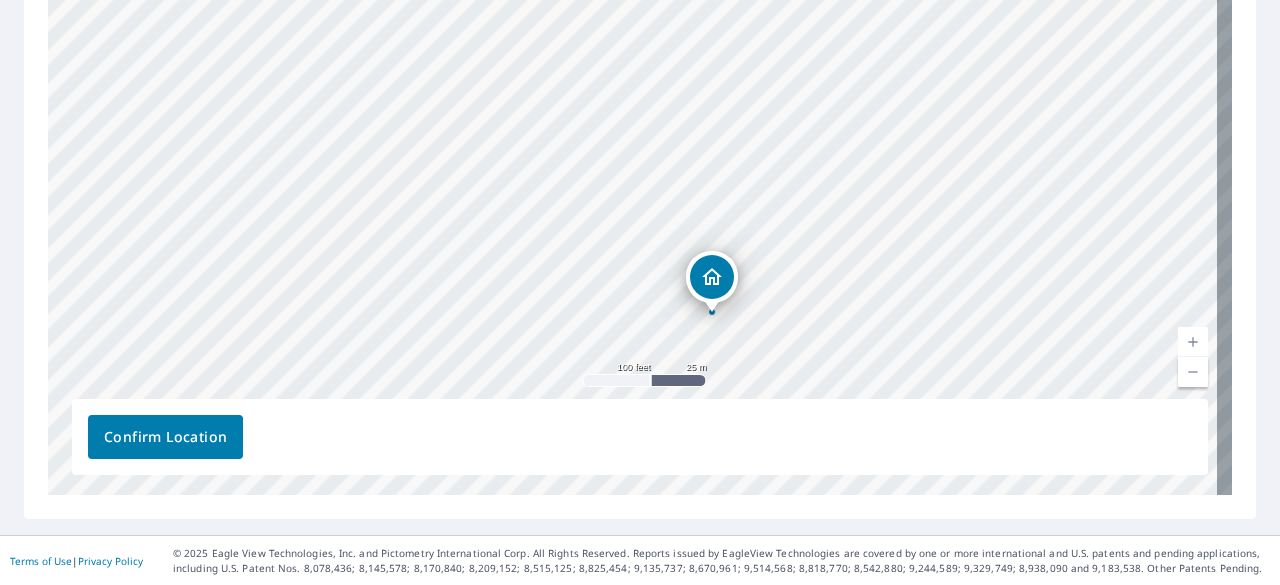 drag, startPoint x: 559, startPoint y: 257, endPoint x: 677, endPoint y: 415, distance: 197.20041 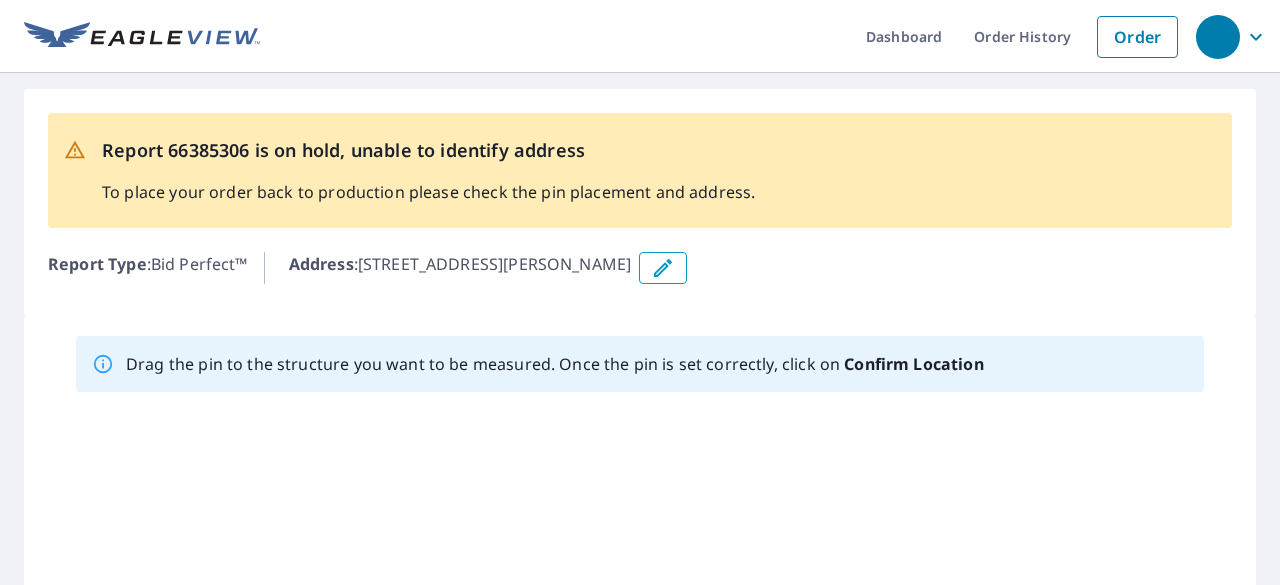 scroll, scrollTop: 0, scrollLeft: 0, axis: both 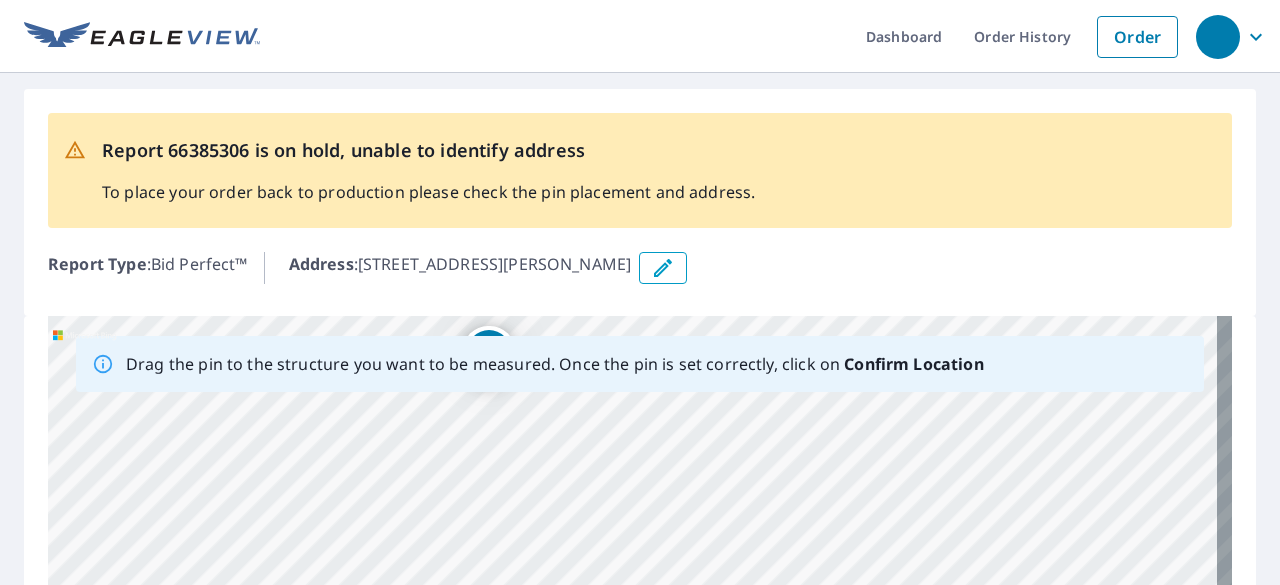 drag, startPoint x: 862, startPoint y: 475, endPoint x: 581, endPoint y: 428, distance: 284.9035 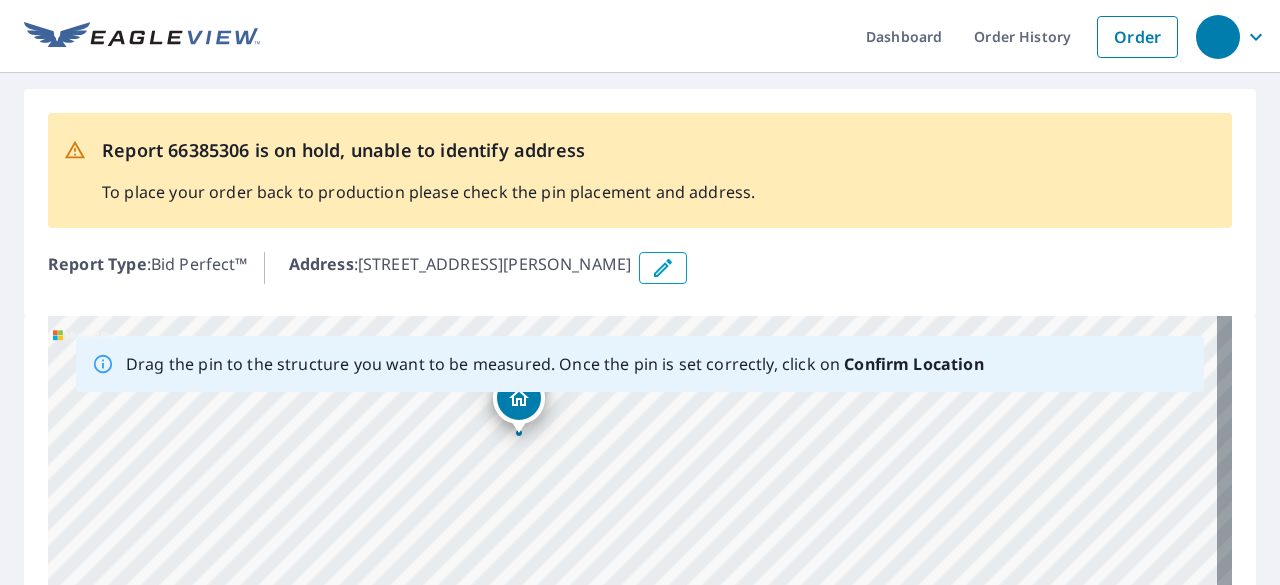 drag, startPoint x: 628, startPoint y: 441, endPoint x: 659, endPoint y: 489, distance: 57.14018 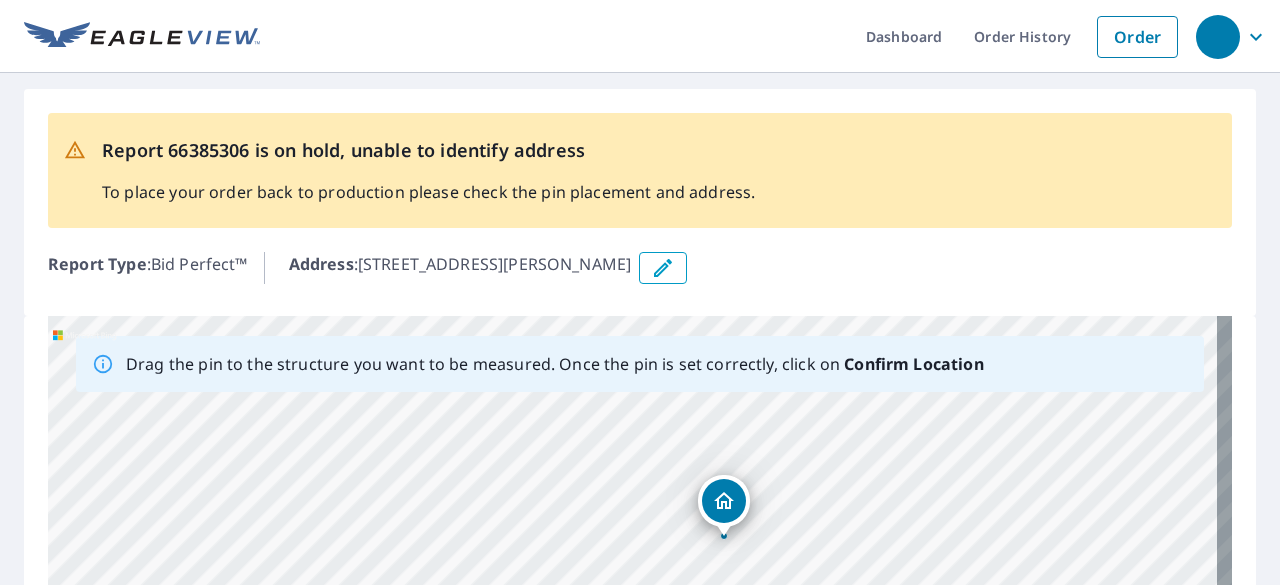 drag, startPoint x: 521, startPoint y: 400, endPoint x: 725, endPoint y: 501, distance: 227.63348 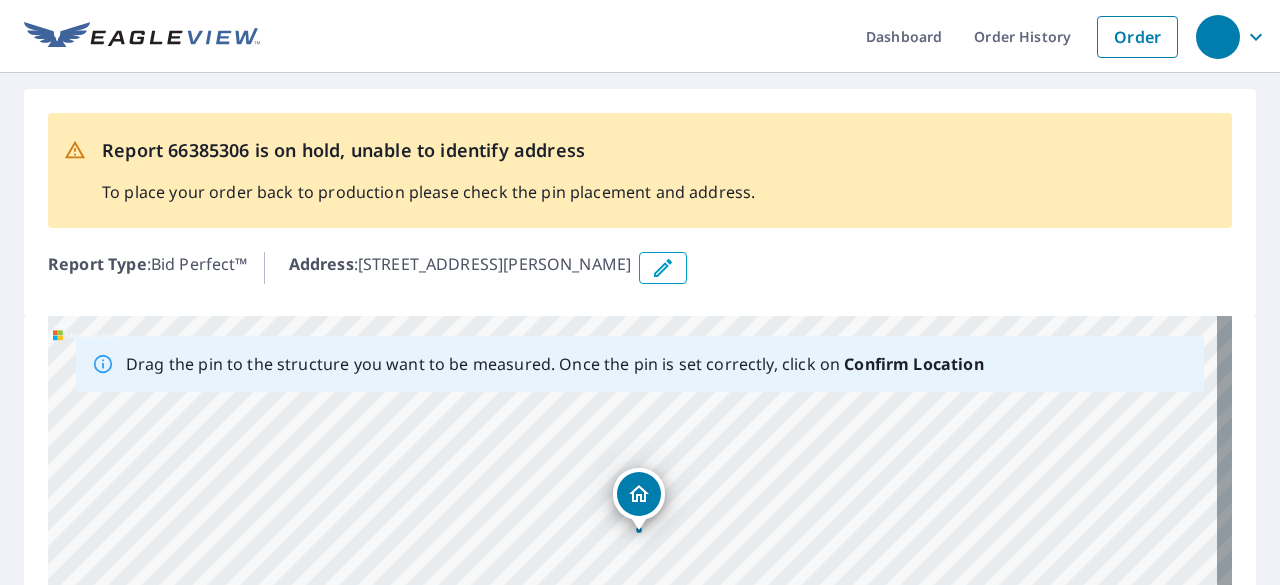 drag, startPoint x: 692, startPoint y: 489, endPoint x: 707, endPoint y: 331, distance: 158.71043 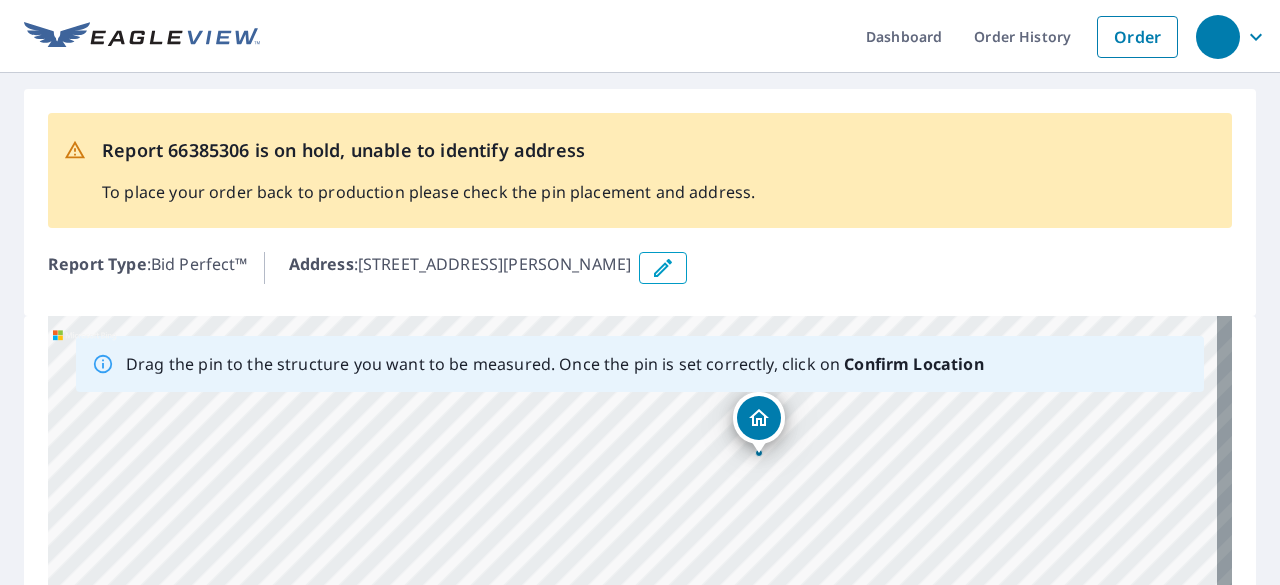 drag, startPoint x: 606, startPoint y: 478, endPoint x: 792, endPoint y: 490, distance: 186.38669 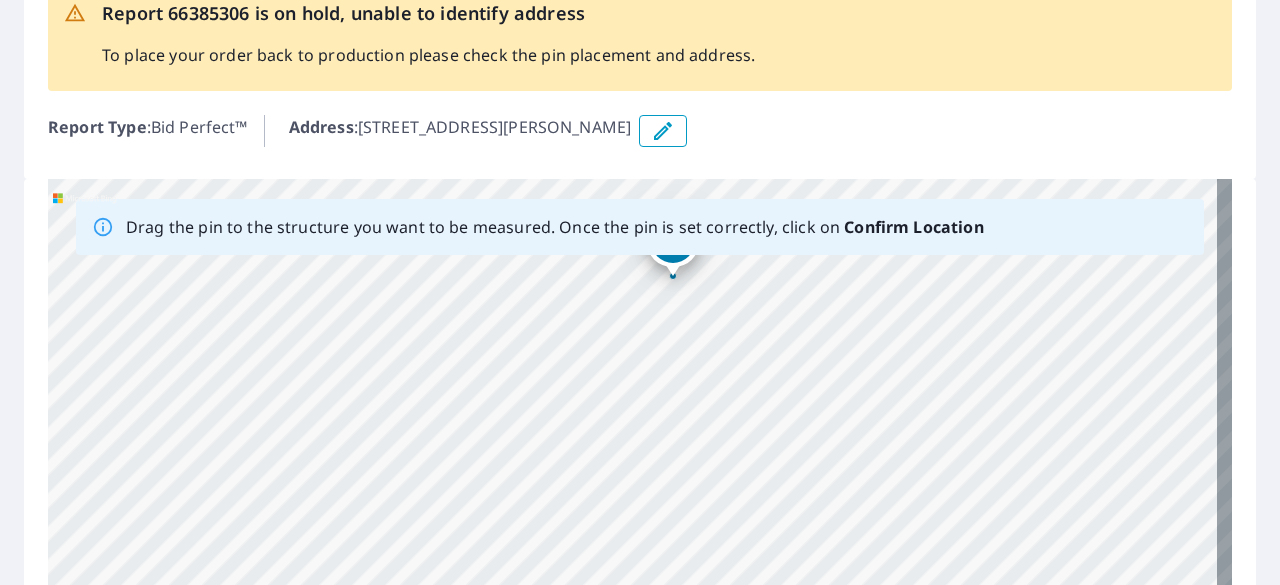 scroll, scrollTop: 147, scrollLeft: 0, axis: vertical 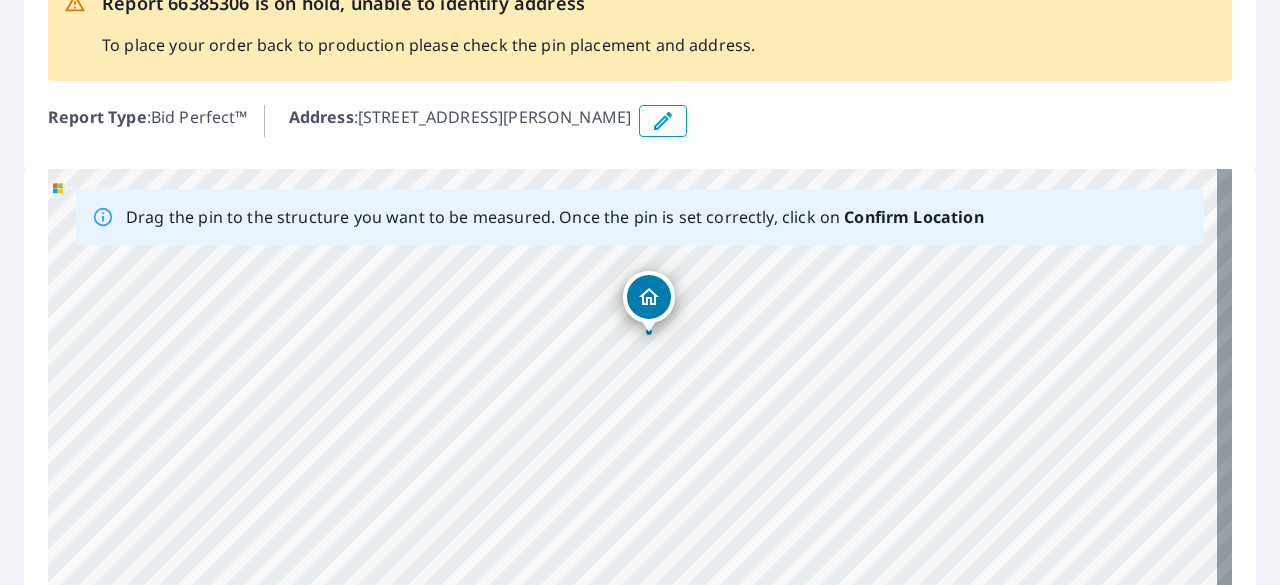 drag, startPoint x: 572, startPoint y: 327, endPoint x: 746, endPoint y: 399, distance: 188.30826 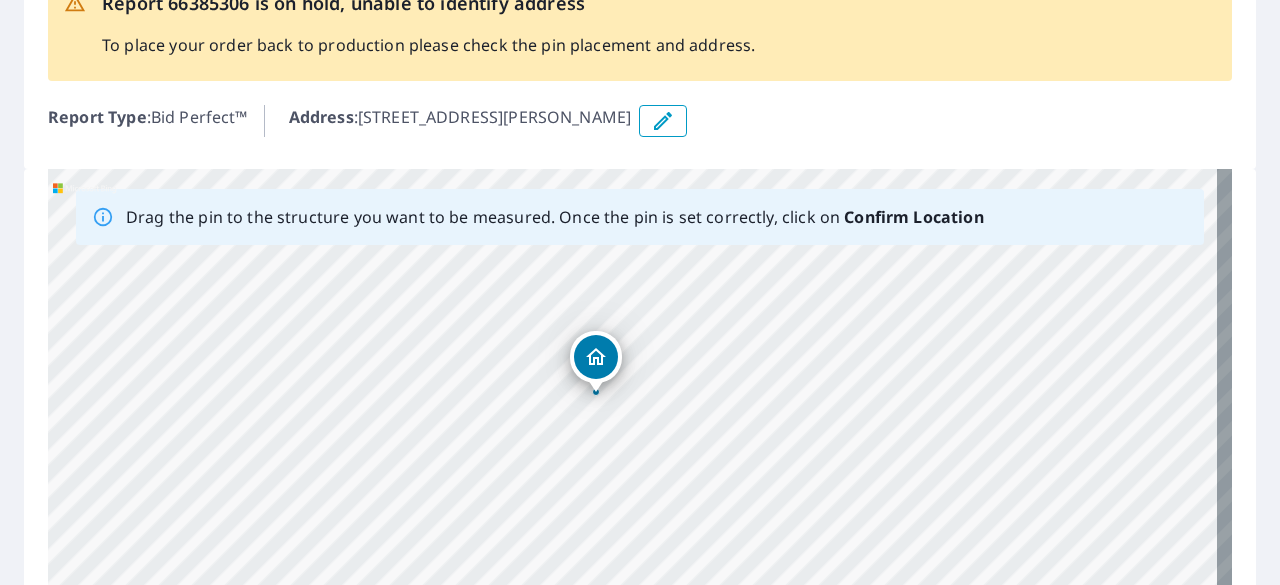 drag, startPoint x: 656, startPoint y: 295, endPoint x: 603, endPoint y: 355, distance: 80.05623 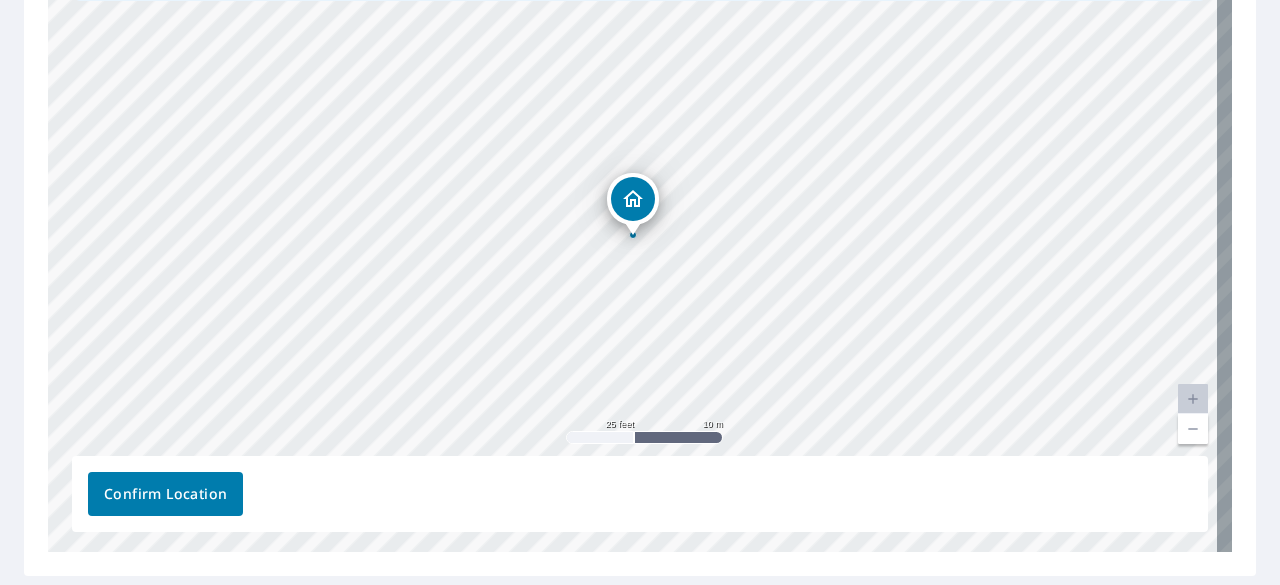 scroll, scrollTop: 402, scrollLeft: 0, axis: vertical 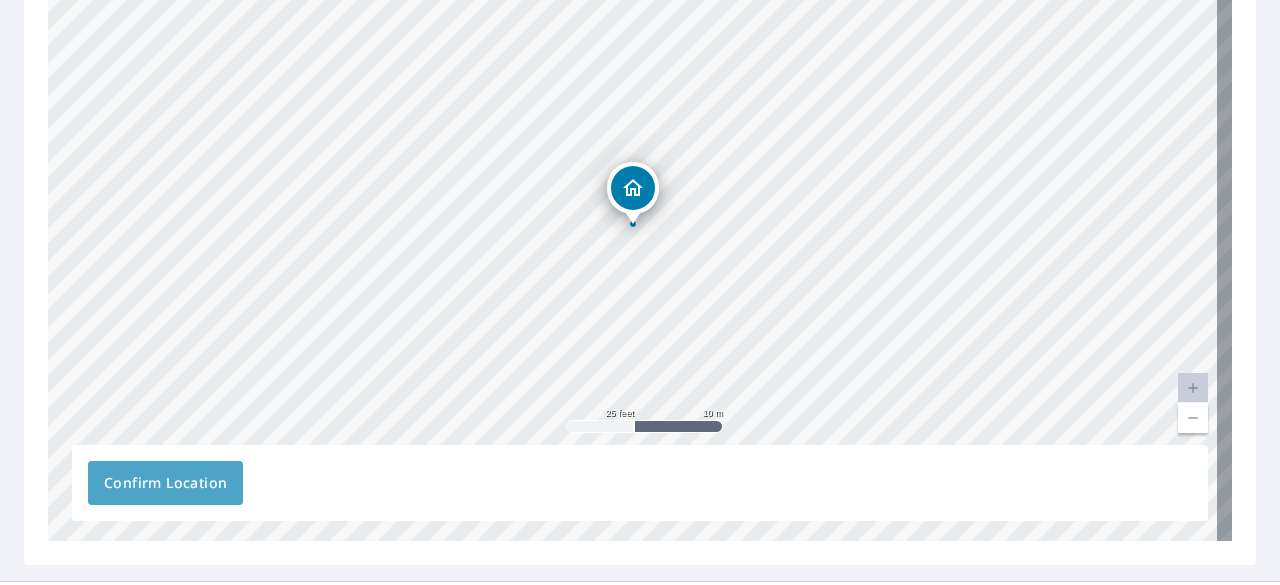 click on "Confirm Location" at bounding box center (165, 483) 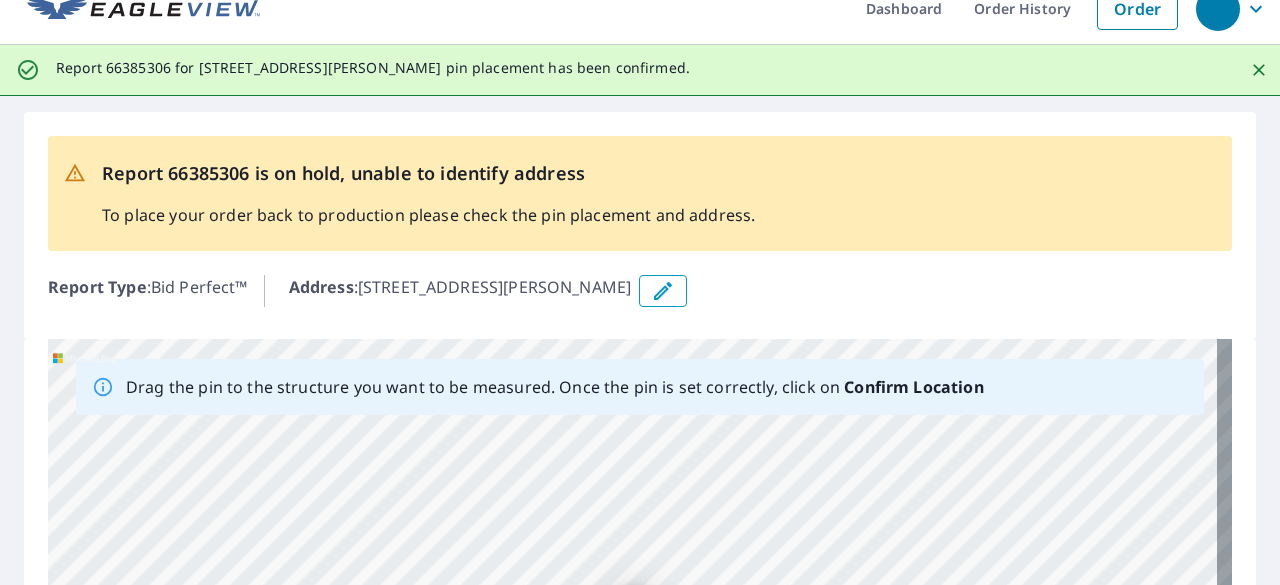 scroll, scrollTop: 0, scrollLeft: 0, axis: both 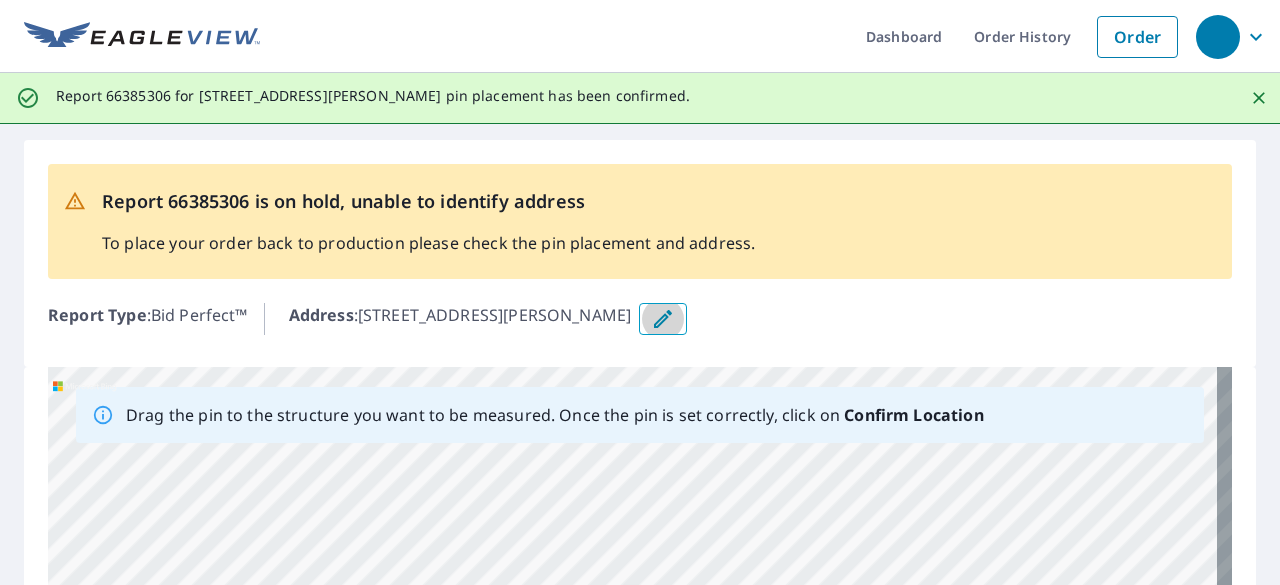 click 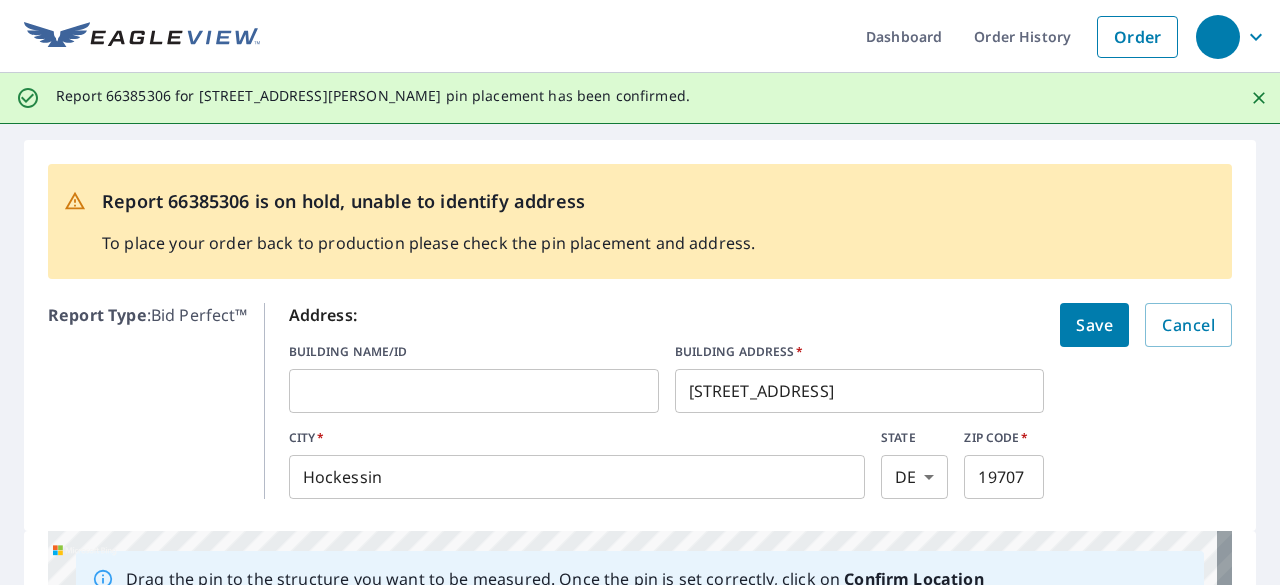 click on "306 Lantana Dr" at bounding box center (860, 391) 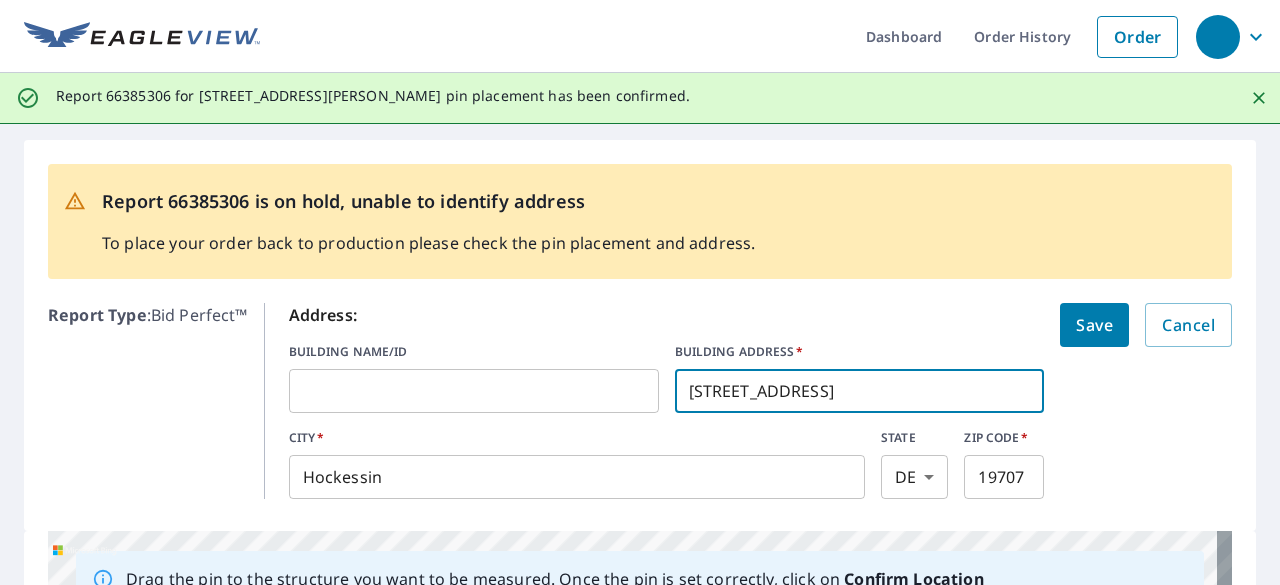 drag, startPoint x: 820, startPoint y: 385, endPoint x: 514, endPoint y: 372, distance: 306.27603 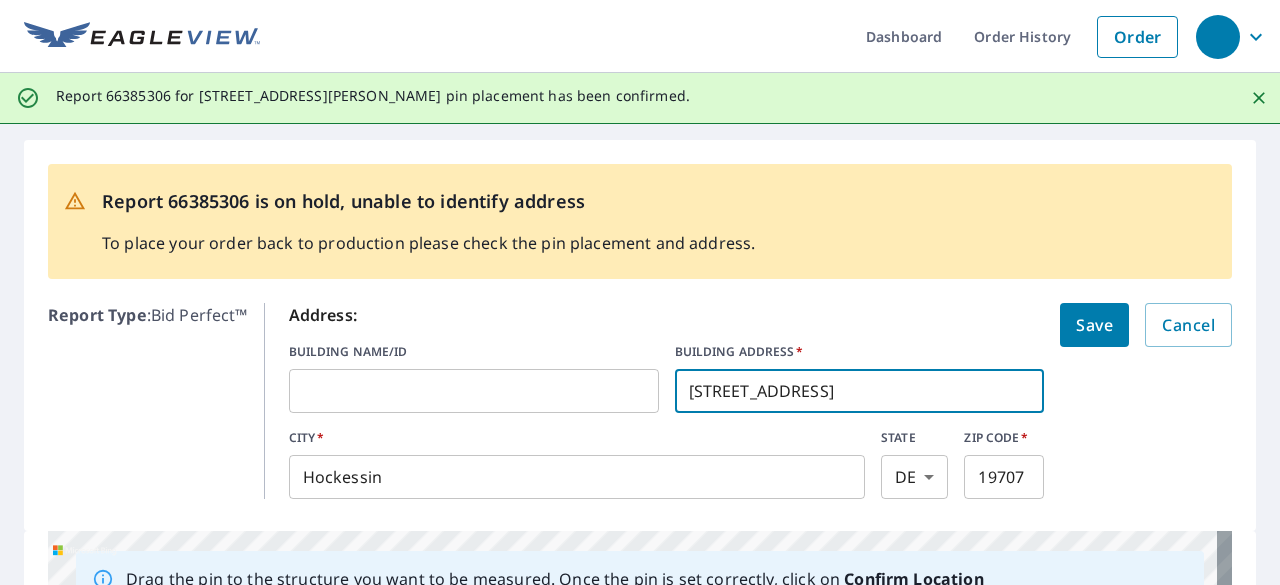 paste on "[STREET_ADDRESS]" 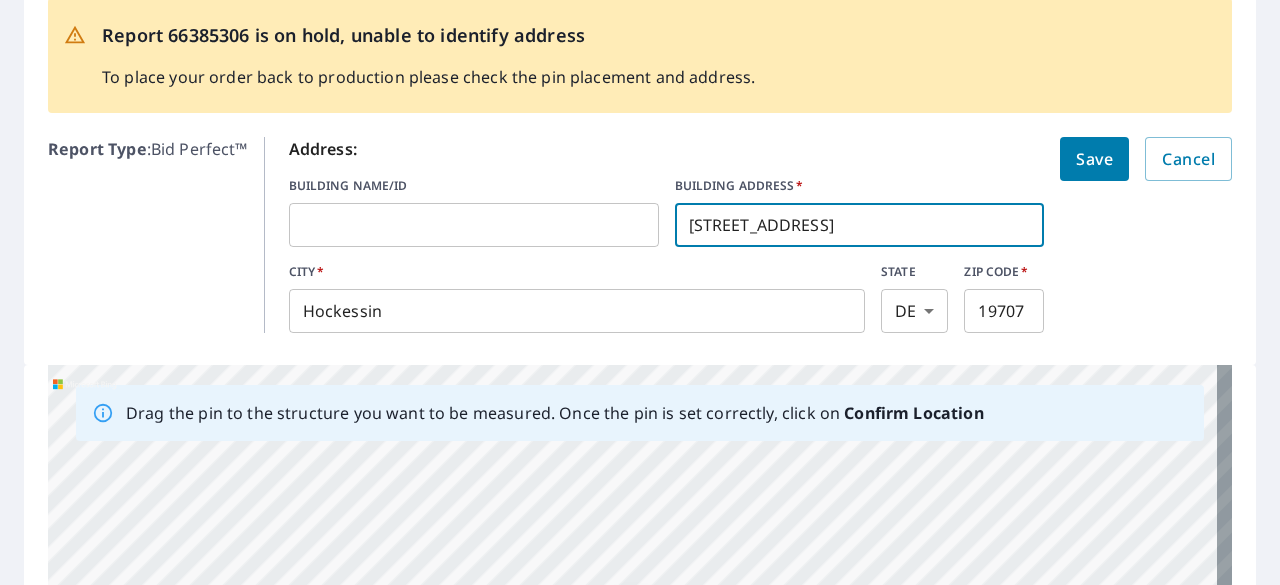 scroll, scrollTop: 200, scrollLeft: 0, axis: vertical 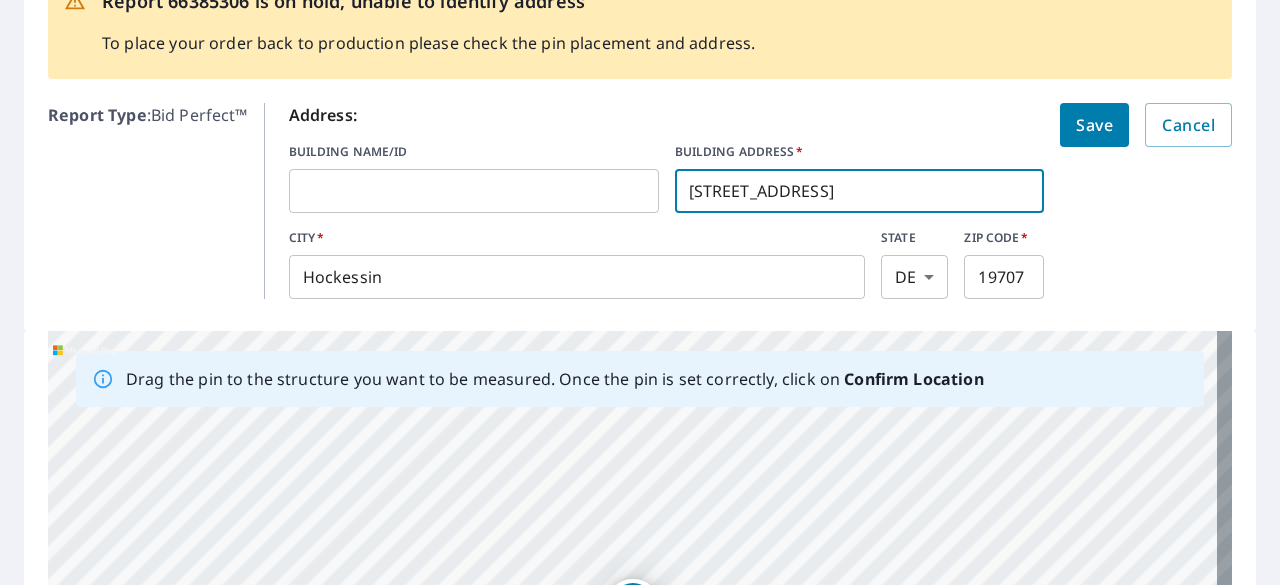 type on "[STREET_ADDRESS]" 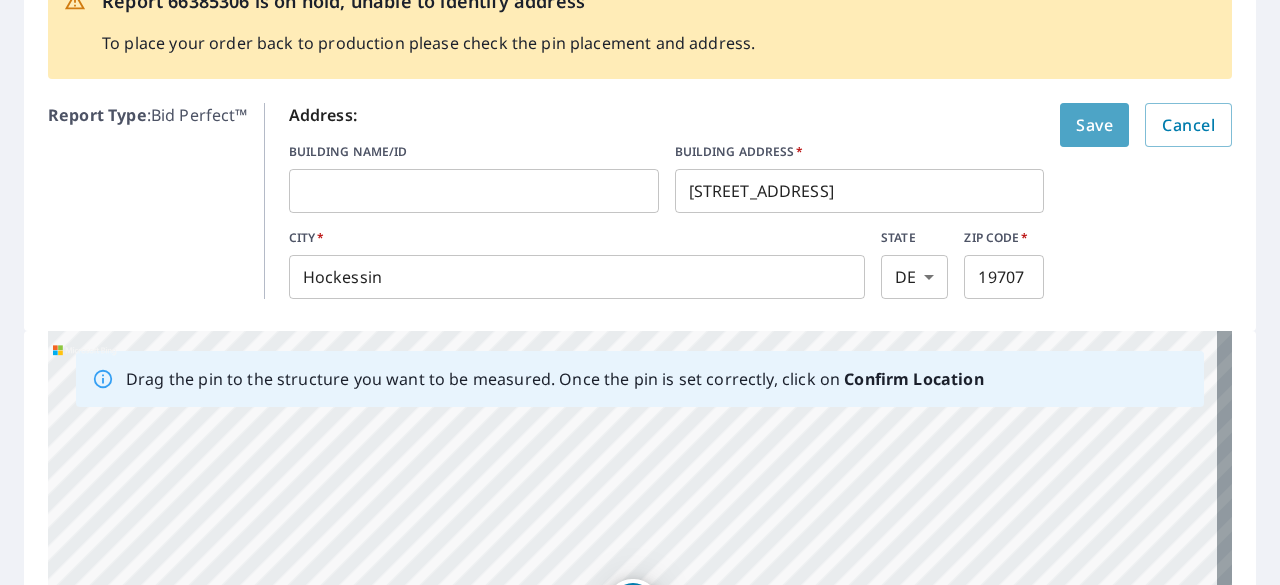 click on "Save" at bounding box center (1094, 125) 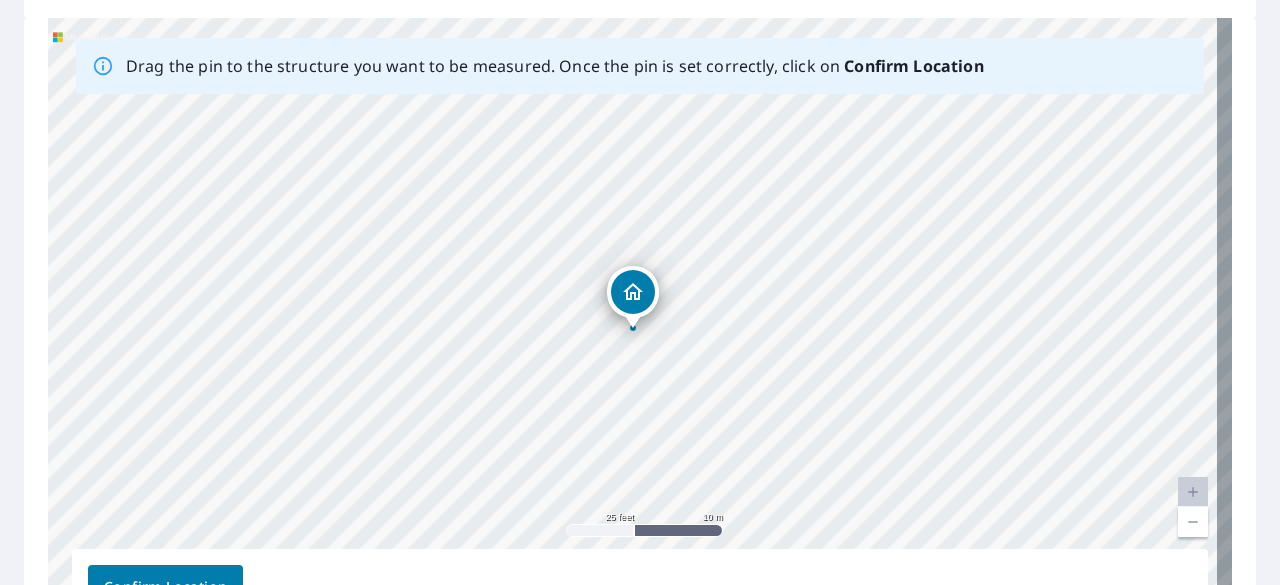 scroll, scrollTop: 499, scrollLeft: 0, axis: vertical 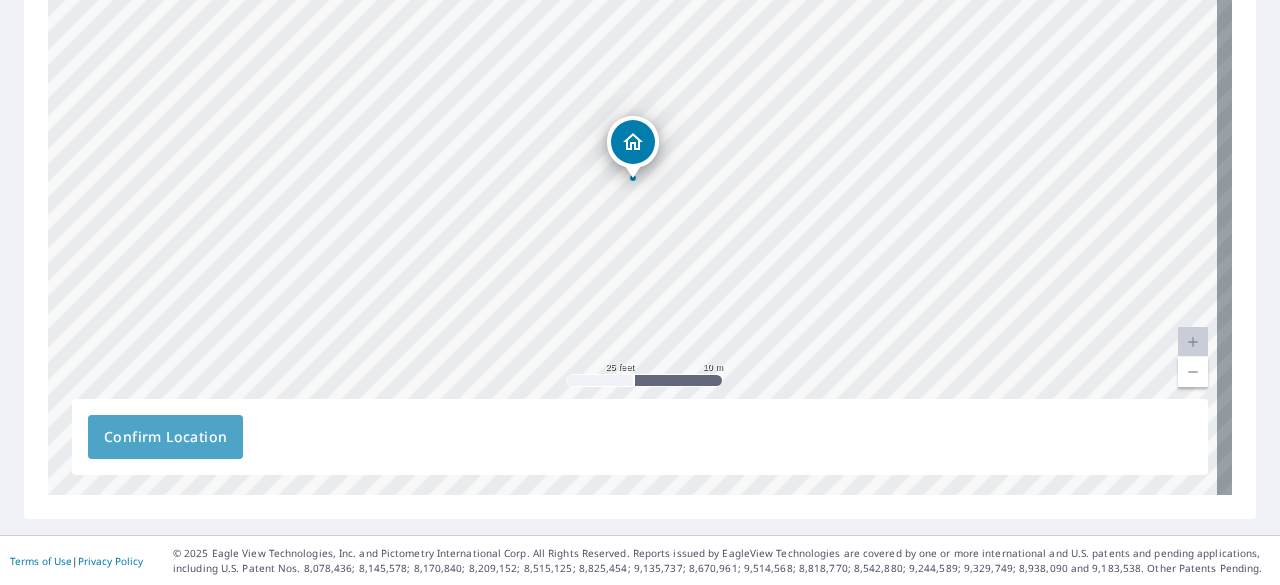 click on "Confirm Location" at bounding box center [165, 437] 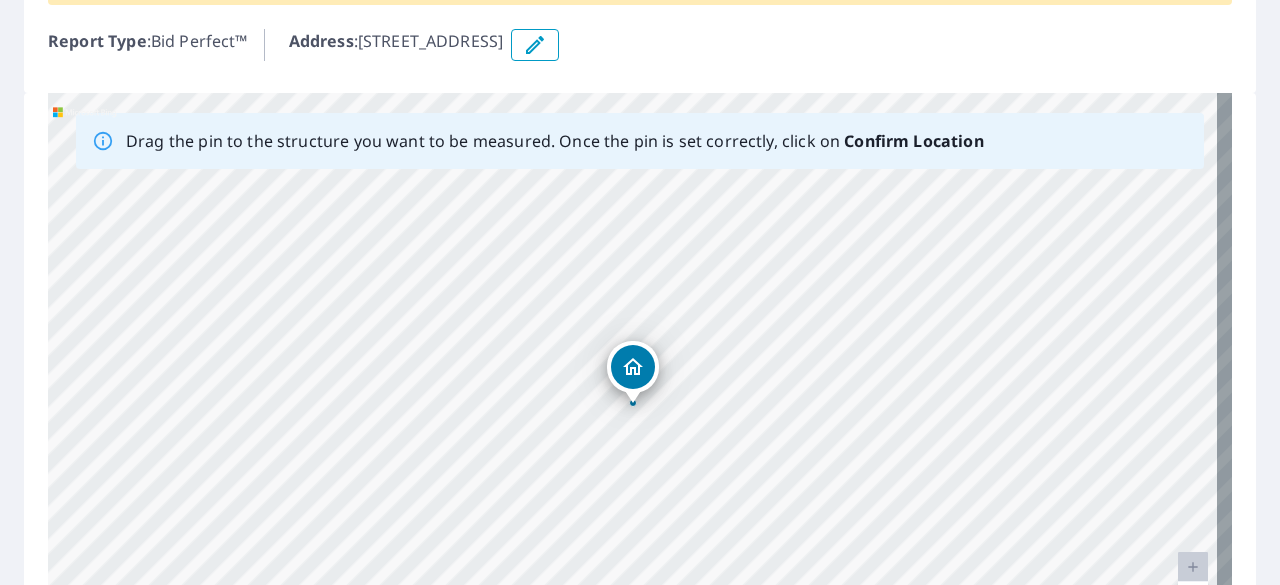 scroll, scrollTop: 300, scrollLeft: 0, axis: vertical 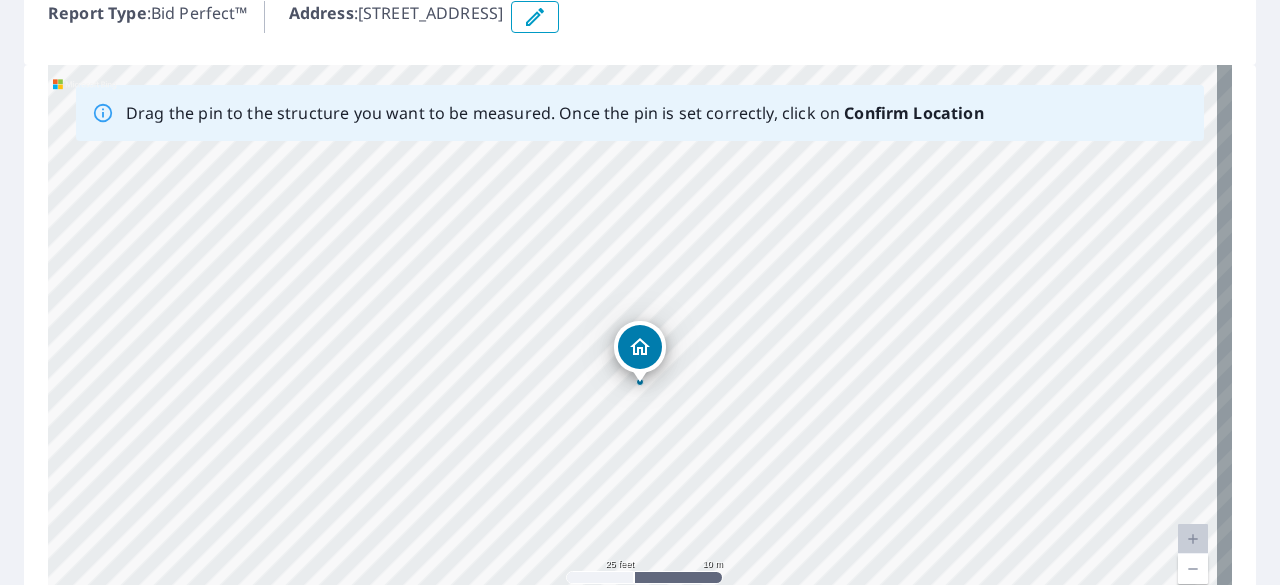 click on "[STREET_ADDRESS]" at bounding box center (640, 378) 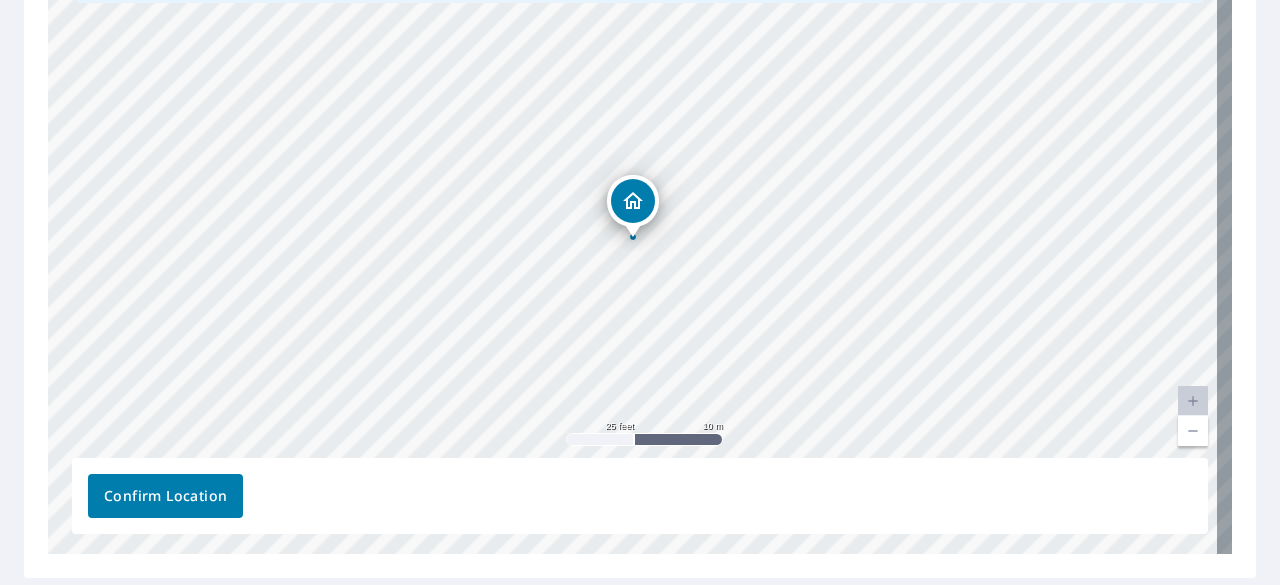 scroll, scrollTop: 497, scrollLeft: 0, axis: vertical 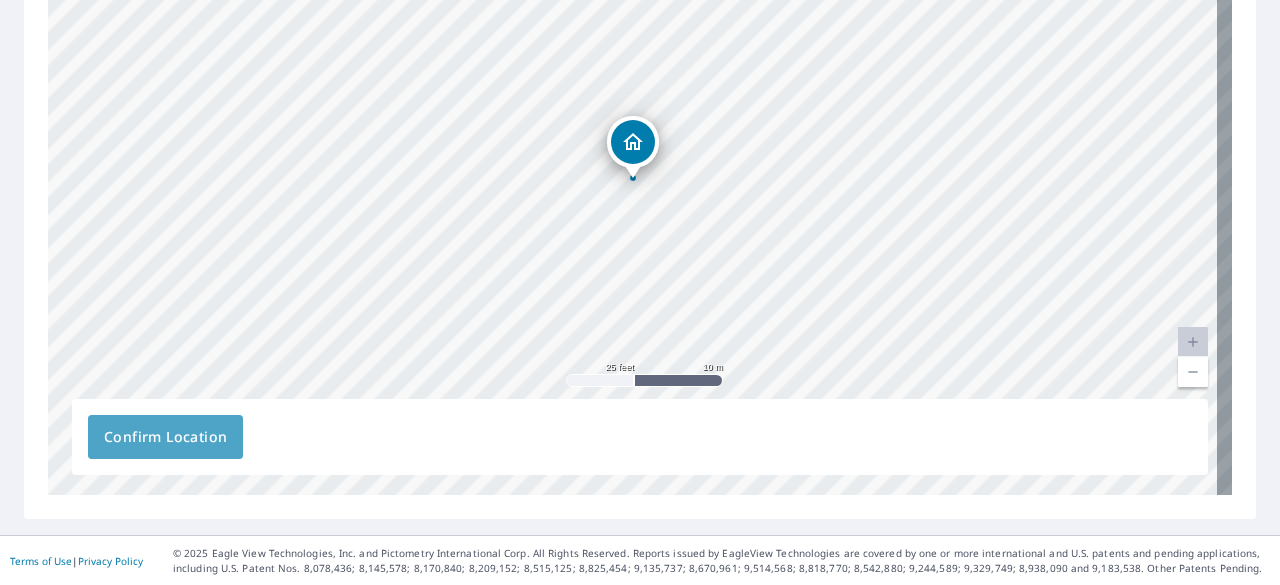 click on "Confirm Location" at bounding box center [165, 437] 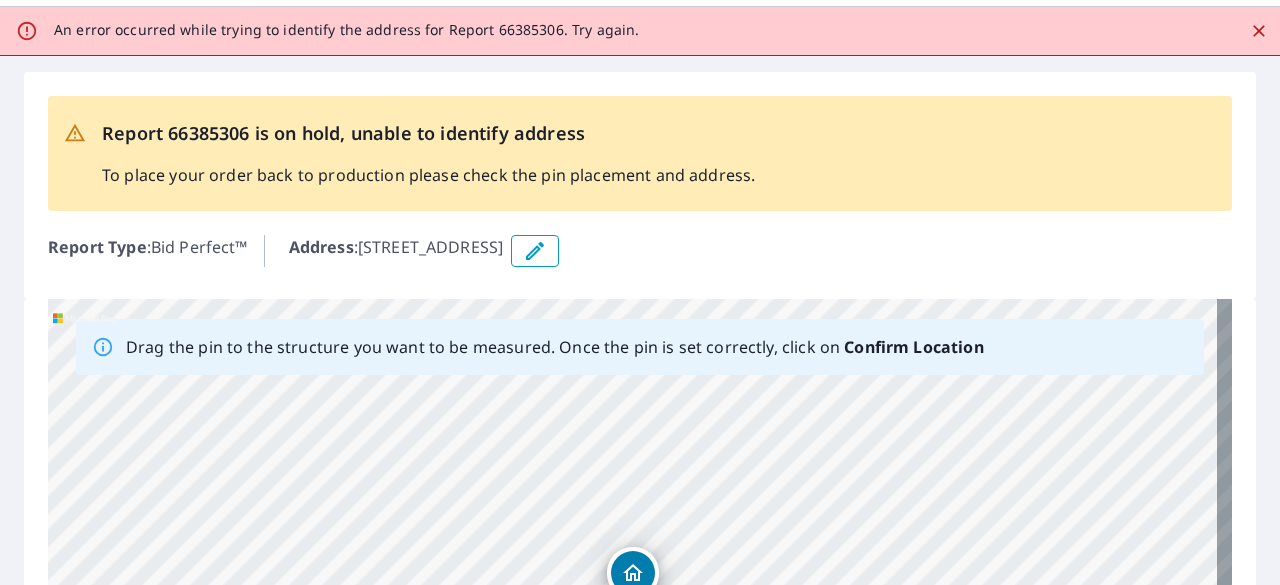 scroll, scrollTop: 0, scrollLeft: 0, axis: both 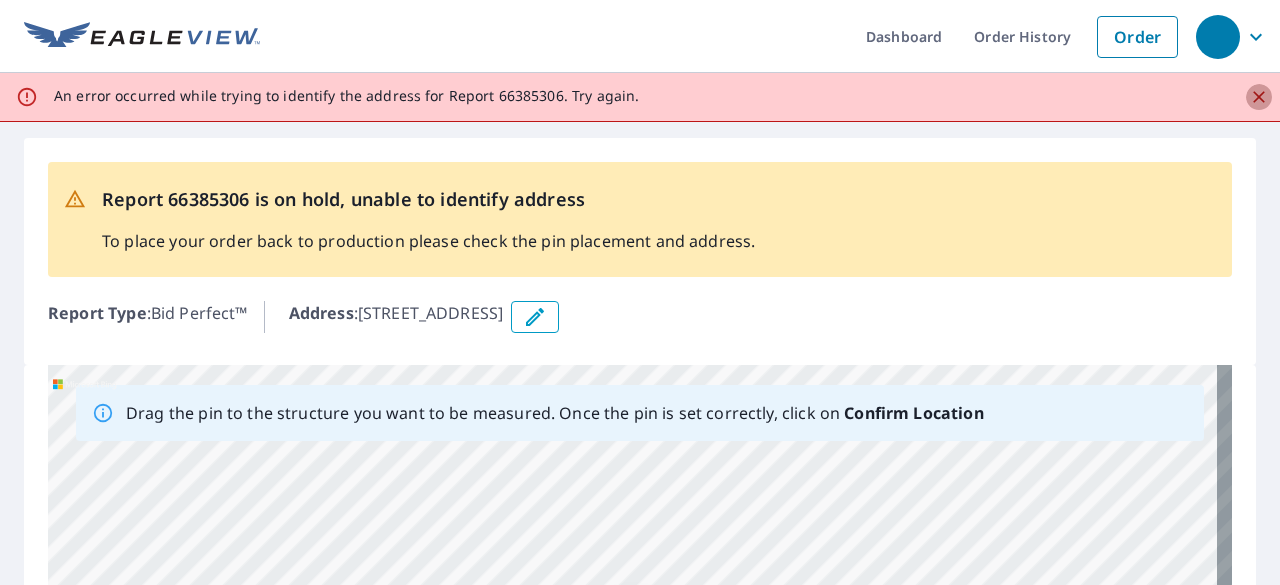 click 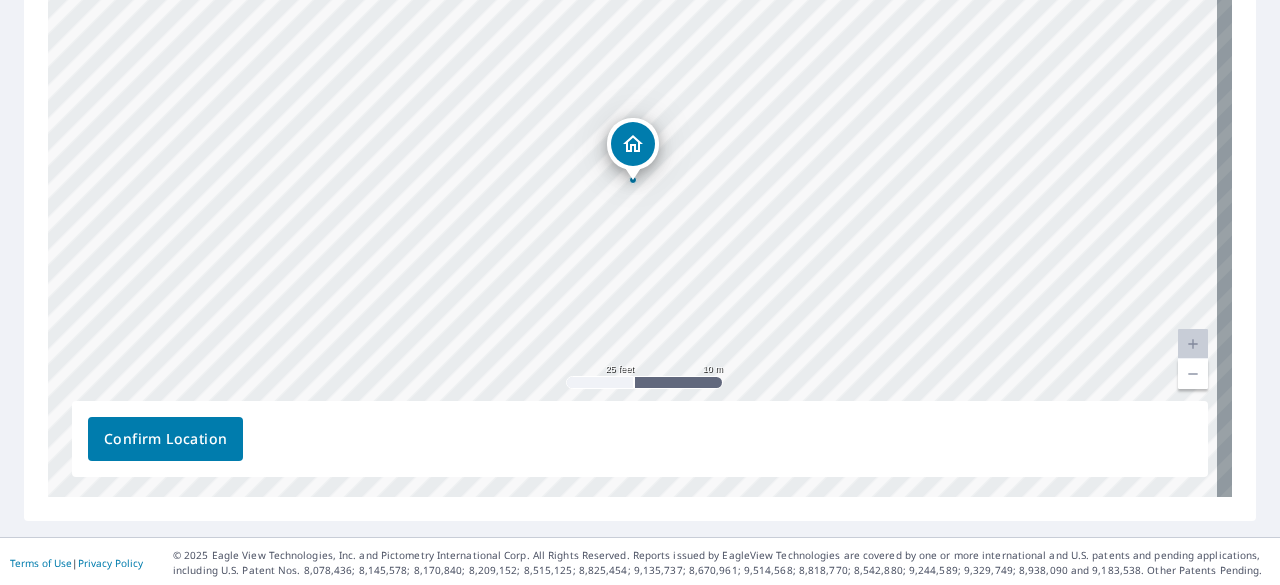 scroll, scrollTop: 448, scrollLeft: 0, axis: vertical 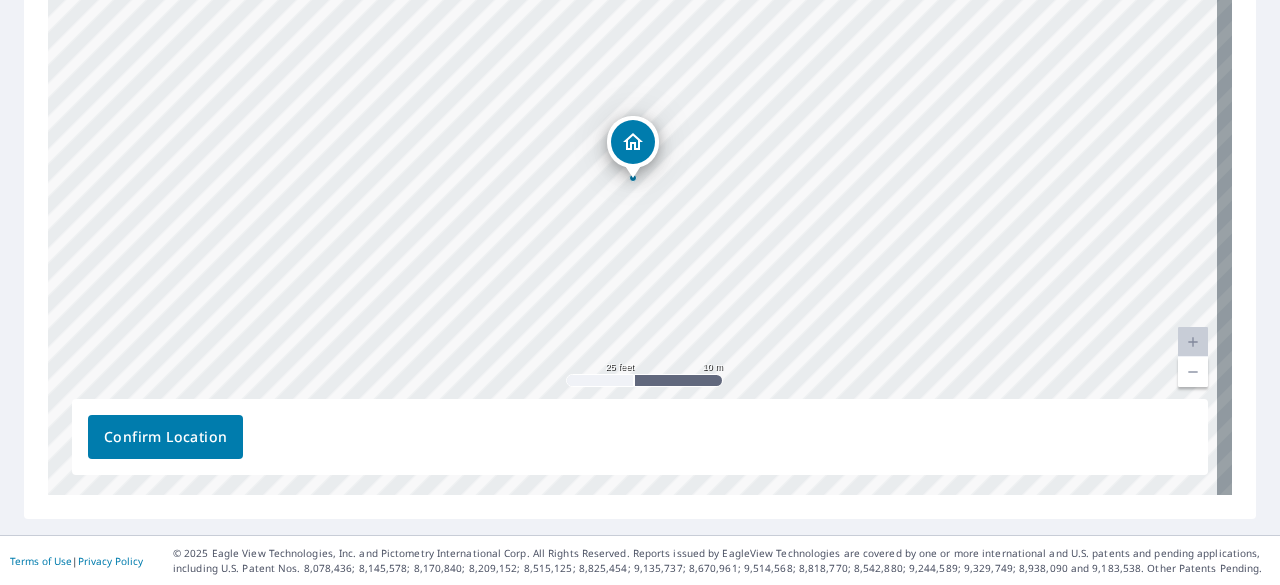 click on "Confirm Location" at bounding box center (165, 437) 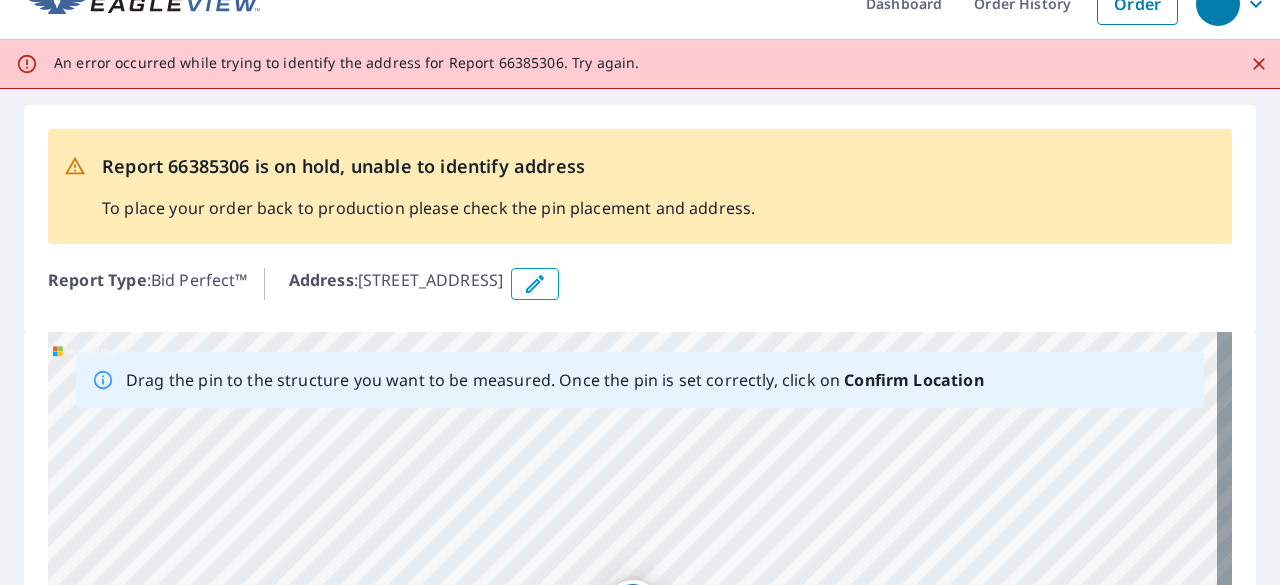 scroll, scrollTop: 0, scrollLeft: 0, axis: both 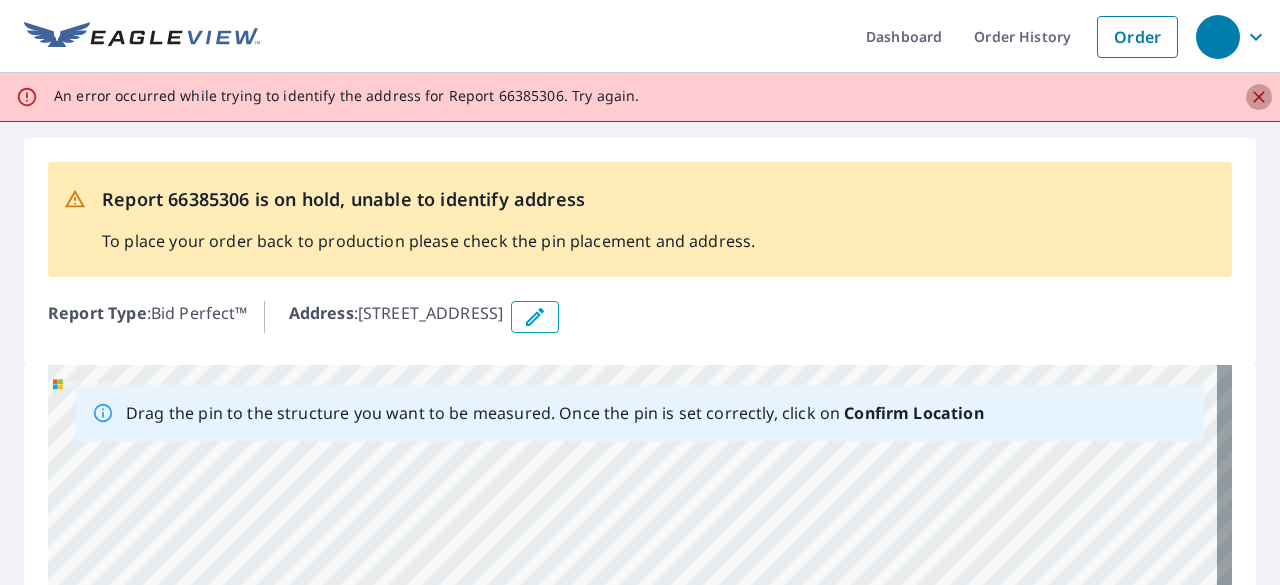 click 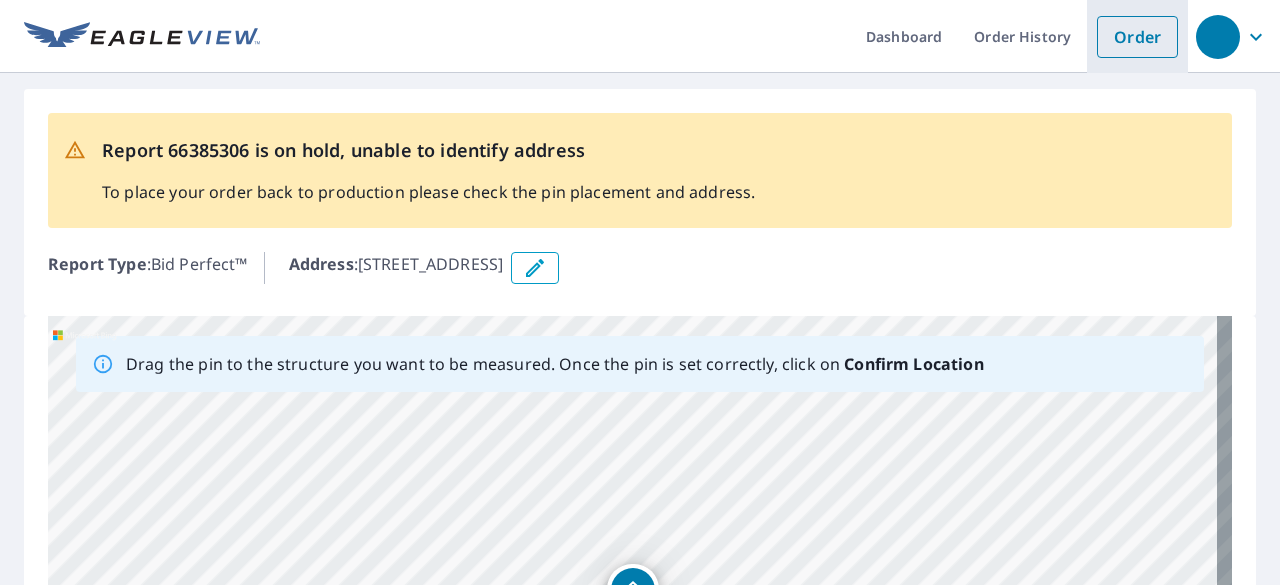 click on "Order" at bounding box center (1137, 37) 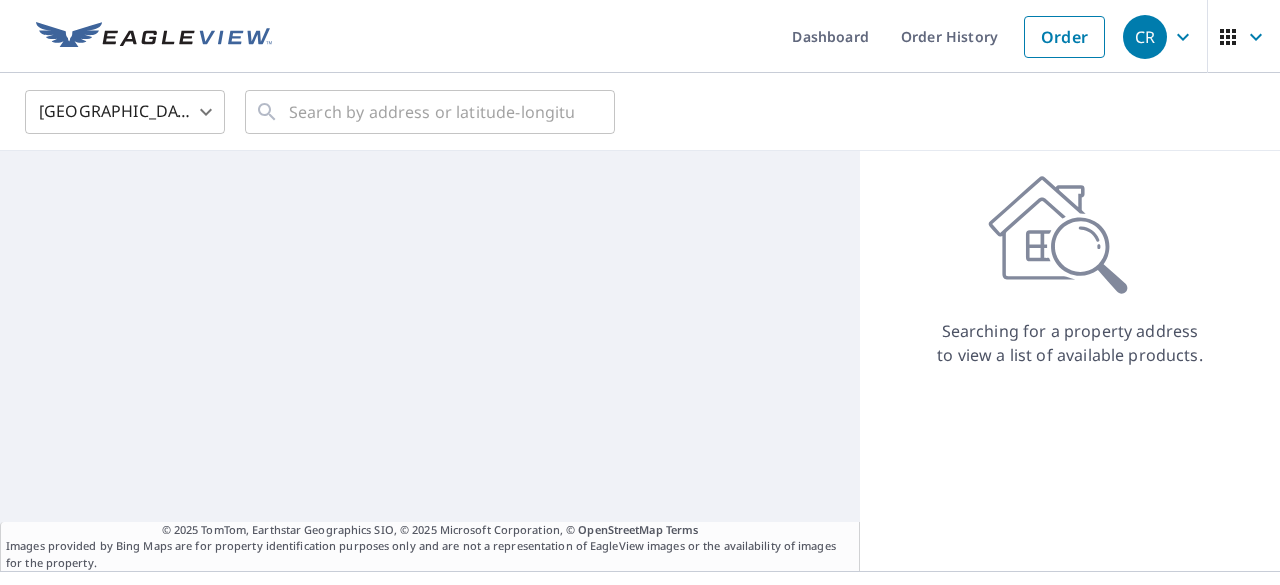 scroll, scrollTop: 0, scrollLeft: 0, axis: both 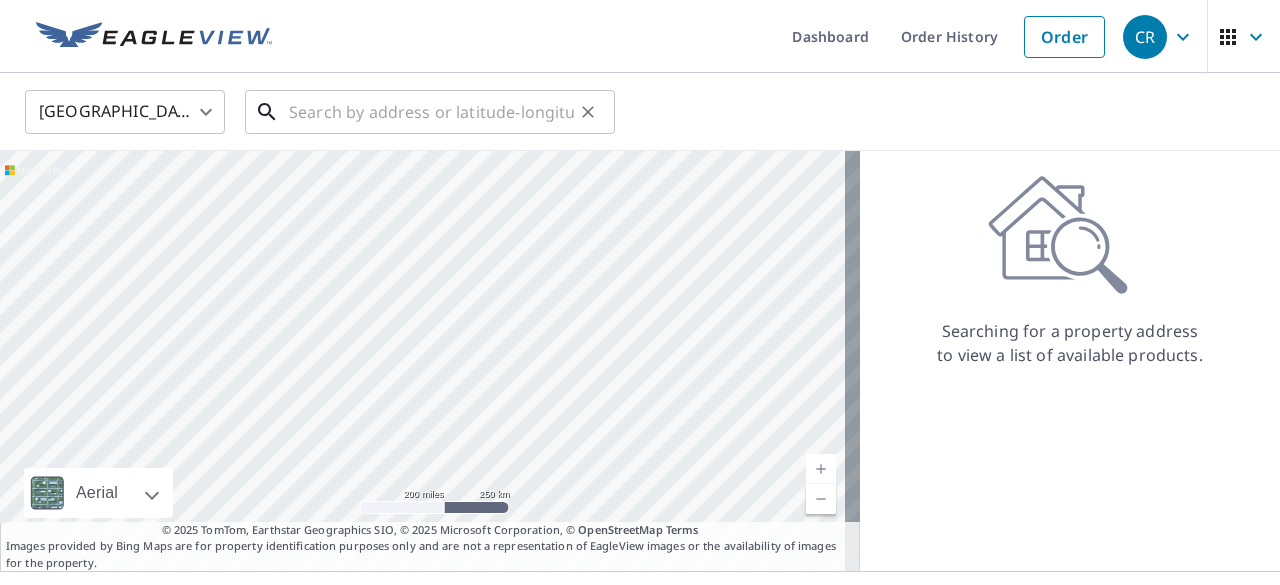 click at bounding box center (431, 112) 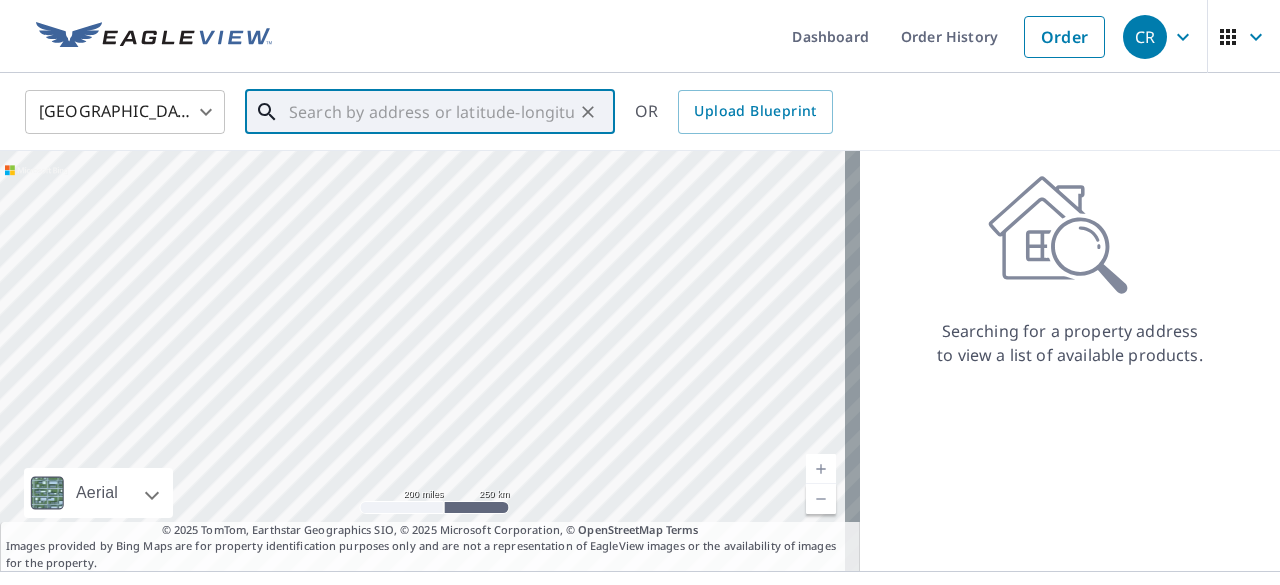 paste on "[STREET_ADDRESS]" 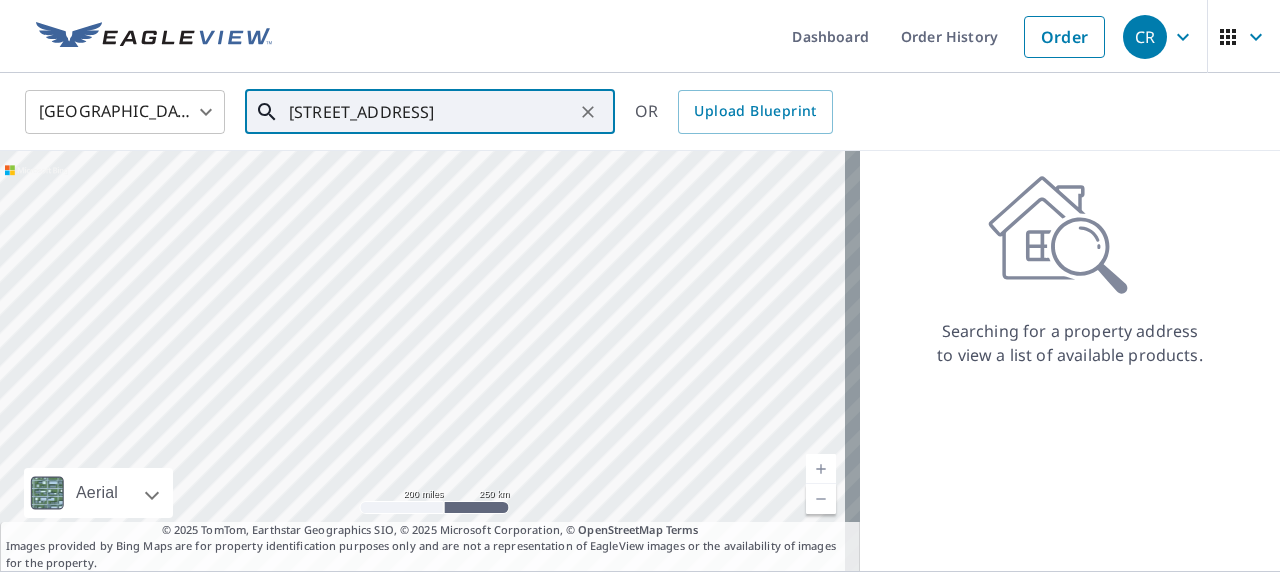 scroll, scrollTop: 0, scrollLeft: 14, axis: horizontal 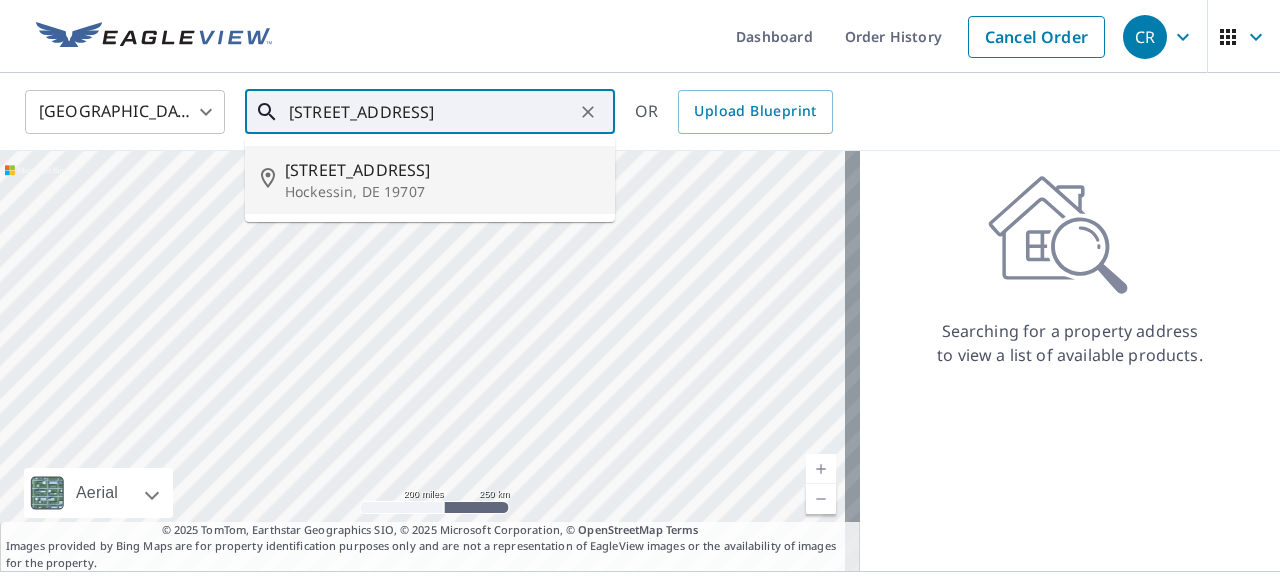 click on "[STREET_ADDRESS]" at bounding box center (442, 170) 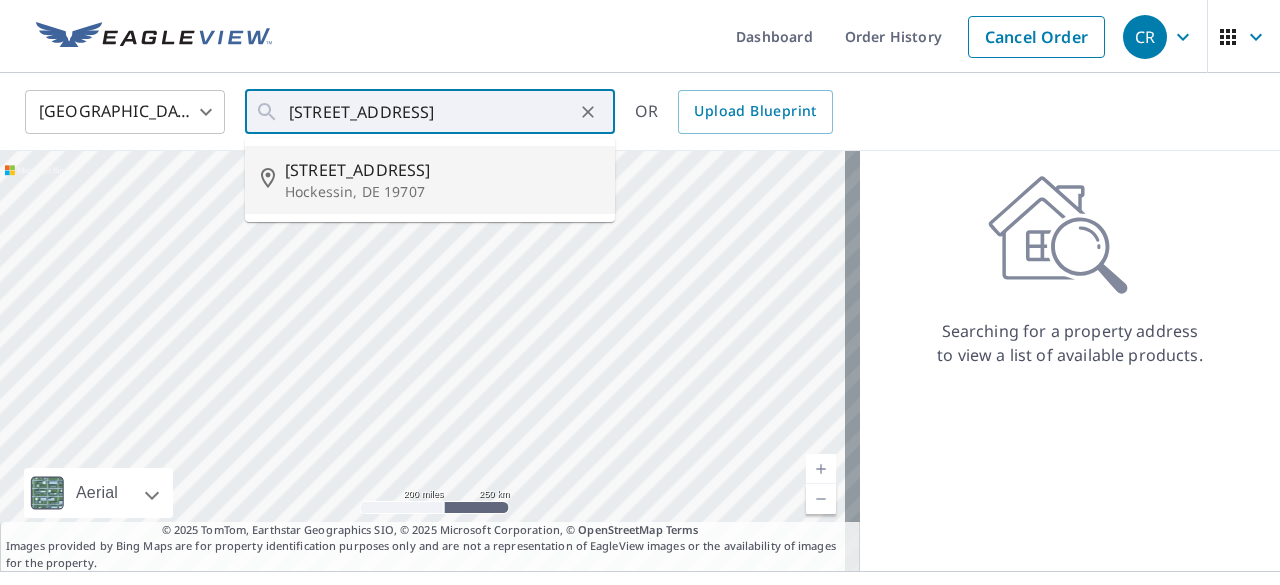 type on "[STREET_ADDRESS]" 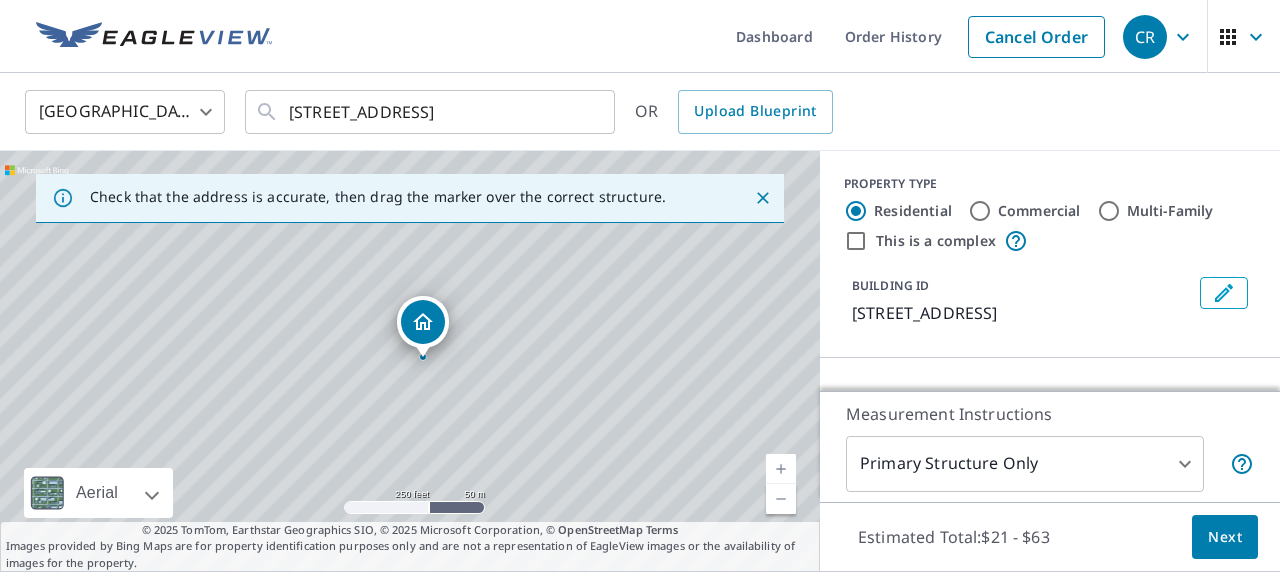 scroll, scrollTop: 0, scrollLeft: 0, axis: both 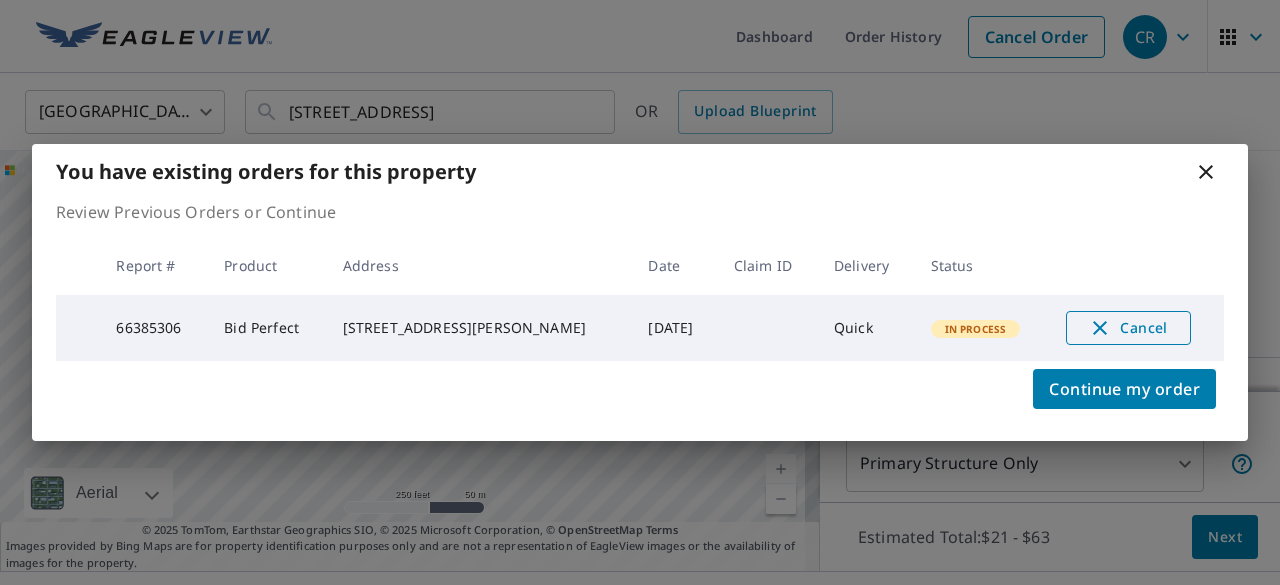 click 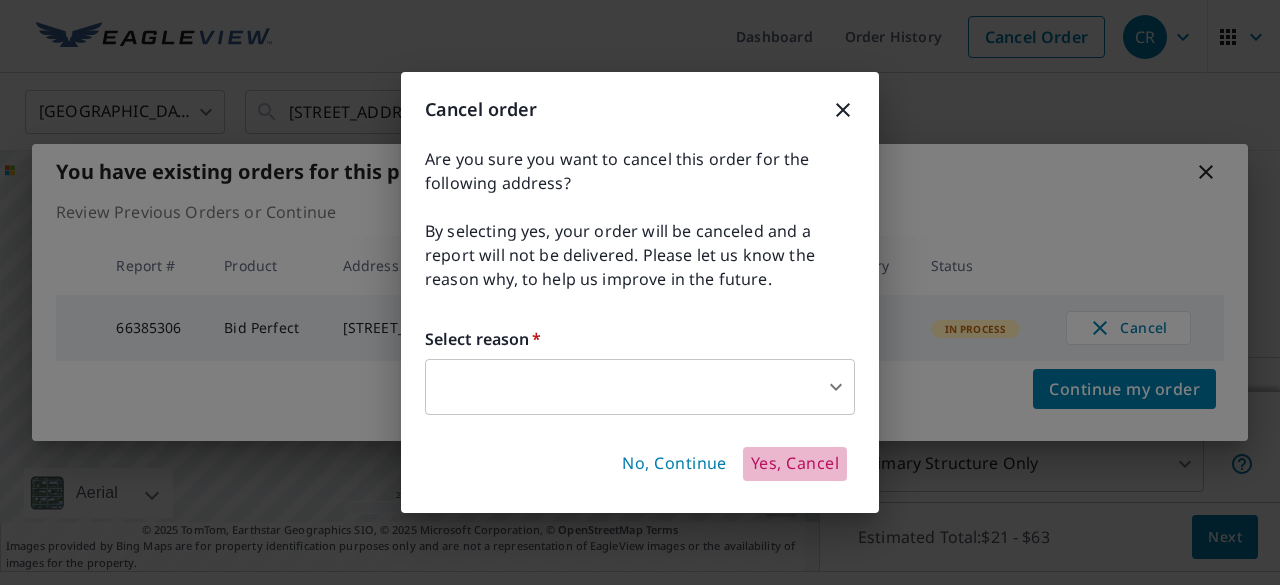 click on "Yes, Cancel" at bounding box center [795, 464] 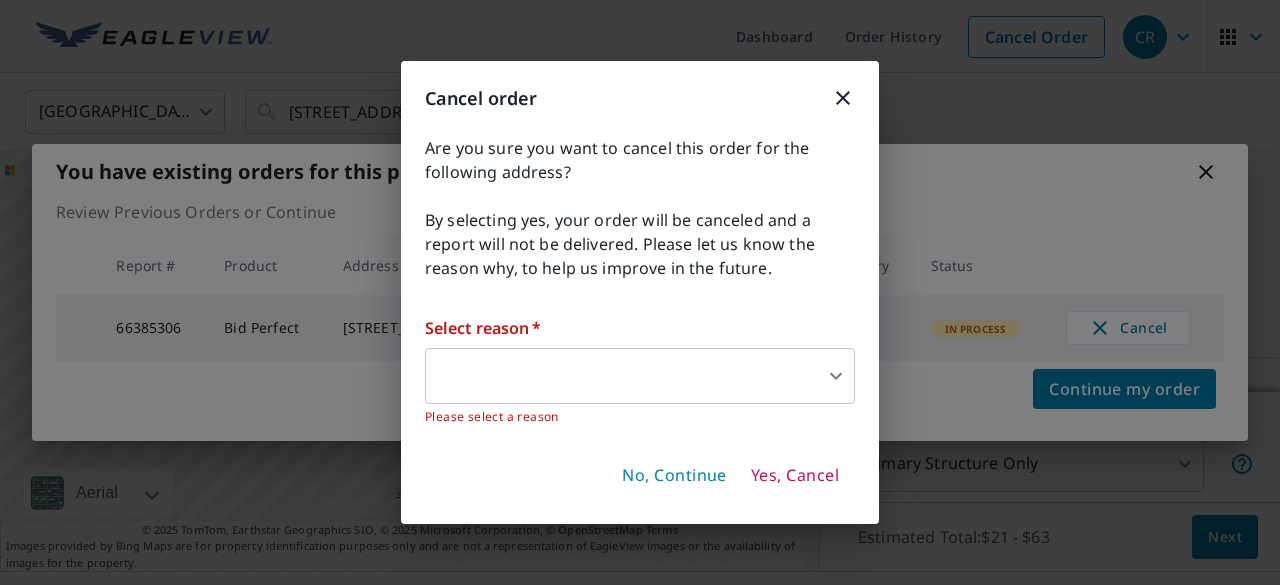 click on "CR CR
Dashboard Order History Cancel Order CR United States US ​ [STREET_ADDRESS] ​ OR Upload Blueprint Check that the address is accurate, then drag the marker over the correct structure. [STREET_ADDRESS] A standard road map Aerial A detailed look from above Labels Labels 250 feet 50 m © 2025 TomTom, © Vexcel Imaging, © 2025 Microsoft Corporation,  © OpenStreetMap Terms © 2025 TomTom, Earthstar Geographics SIO, © 2025 Microsoft Corporation, ©   OpenStreetMap   Terms Images provided by Bing Maps are for property identification purposes only and are not a representation of EagleView images or the availability of images for the property. PROPERTY TYPE Residential Commercial Multi-Family This is a complex BUILDING ID [STREET_ADDRESS] Full House Products New Full House™ $99 Roof Products New Premium with Regular Delivery Premium $21 - $63 Delivery Regular $0 8 ​ QuickSquares™ $18 Gutter $12.6 Bid Perfect™ $18 New $15 2" at bounding box center [640, 292] 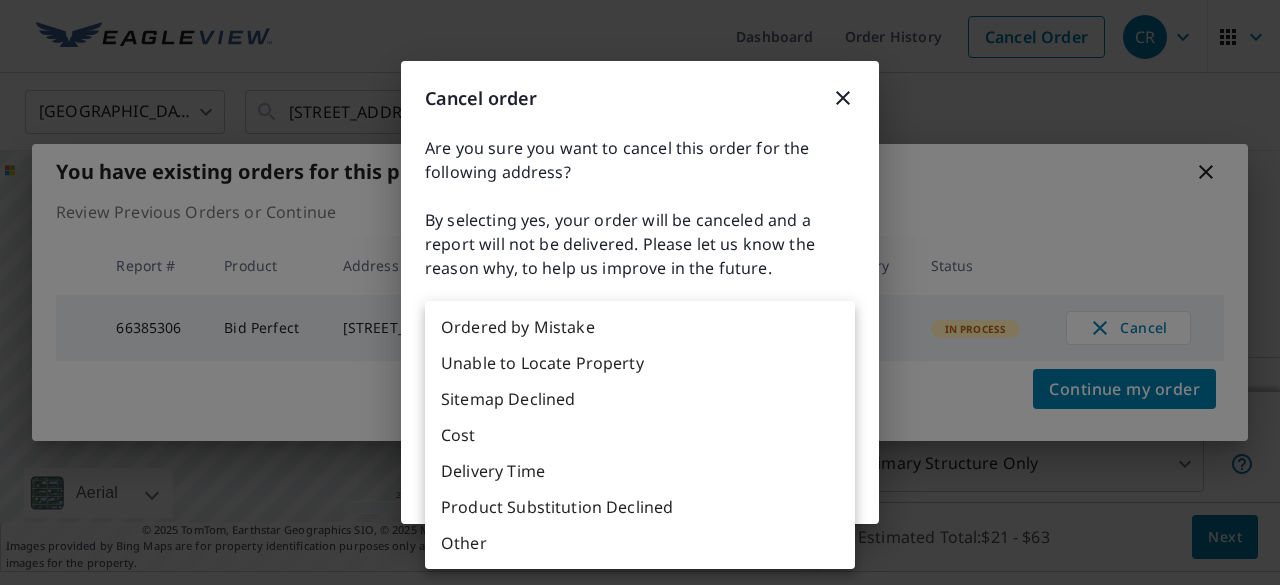 click on "Other" at bounding box center (640, 543) 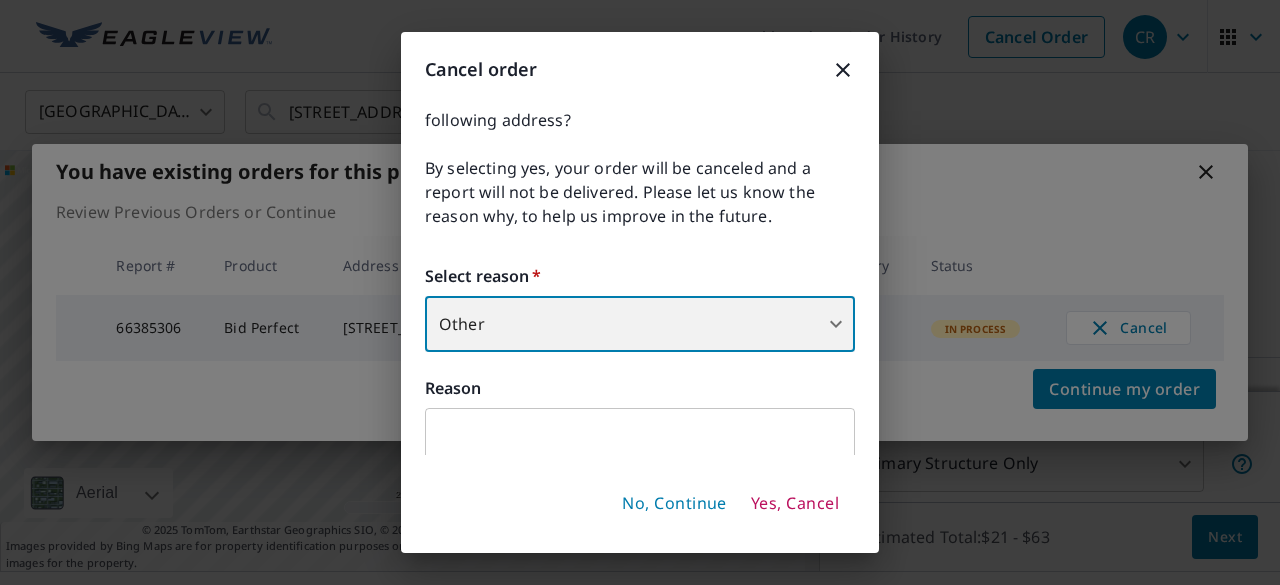 scroll, scrollTop: 31, scrollLeft: 0, axis: vertical 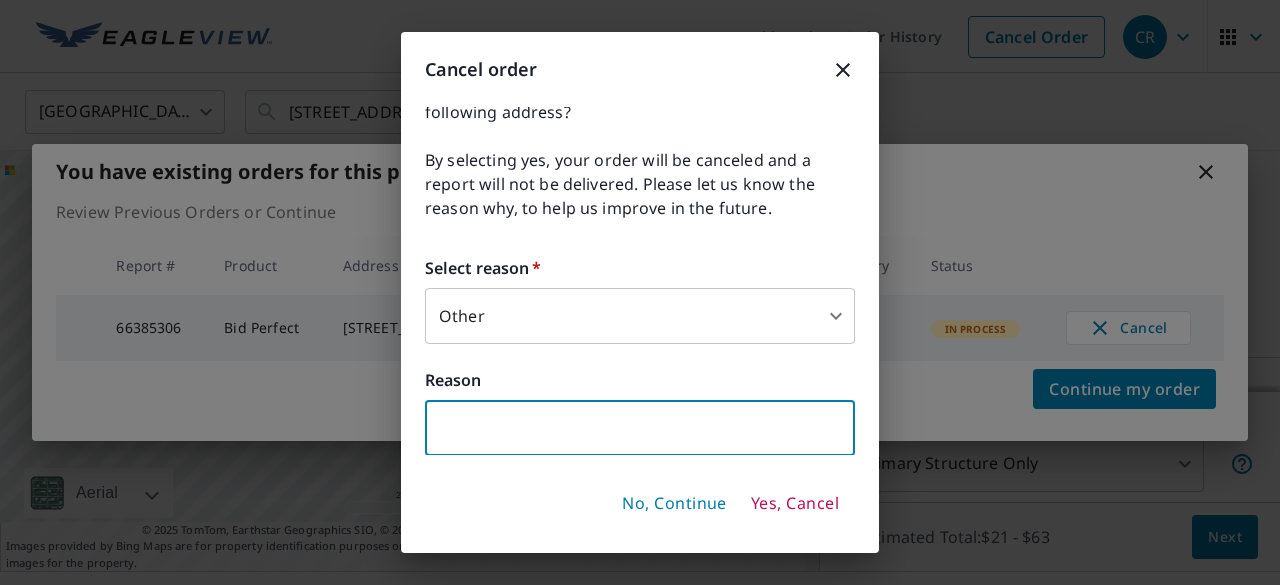 click at bounding box center (640, 428) 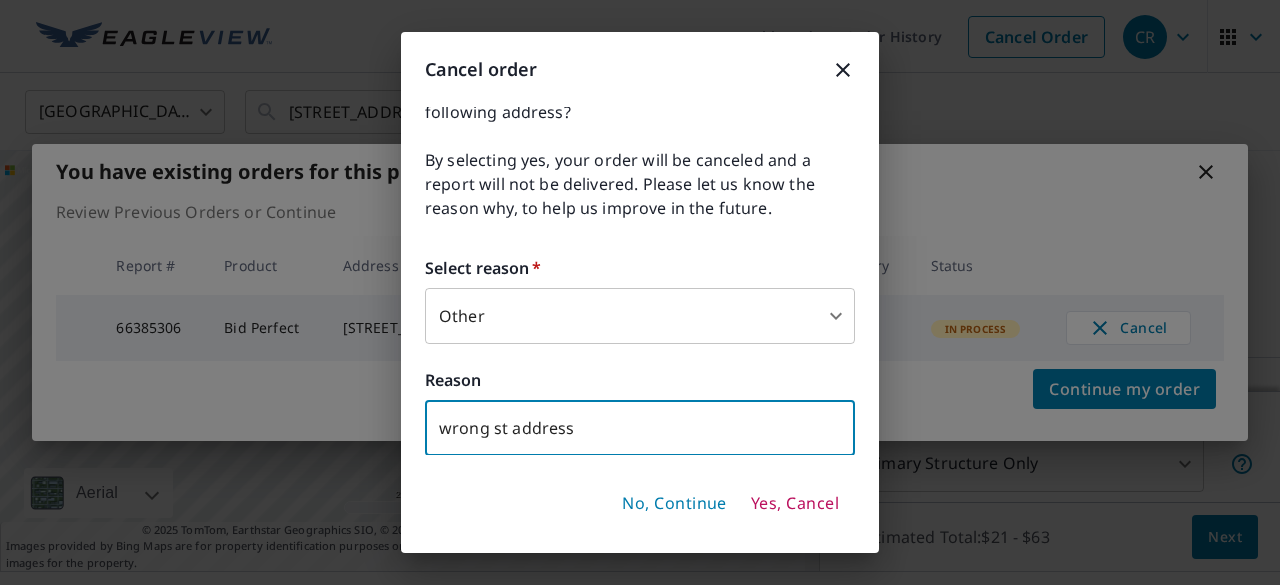 type on "wrong st address" 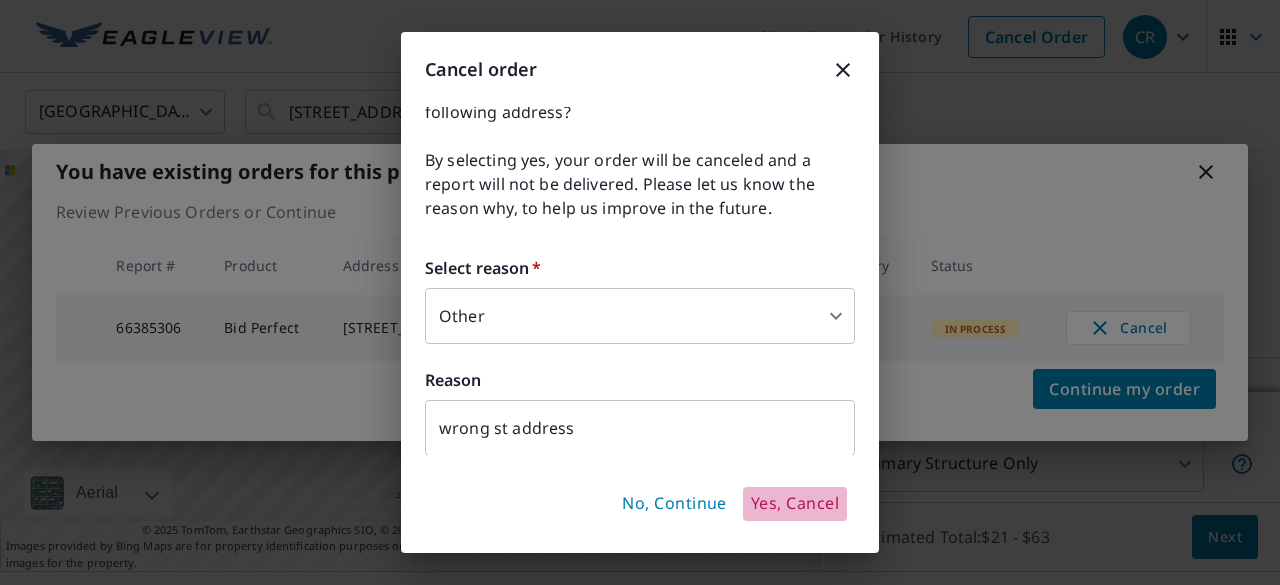 click on "Yes, Cancel" at bounding box center [795, 504] 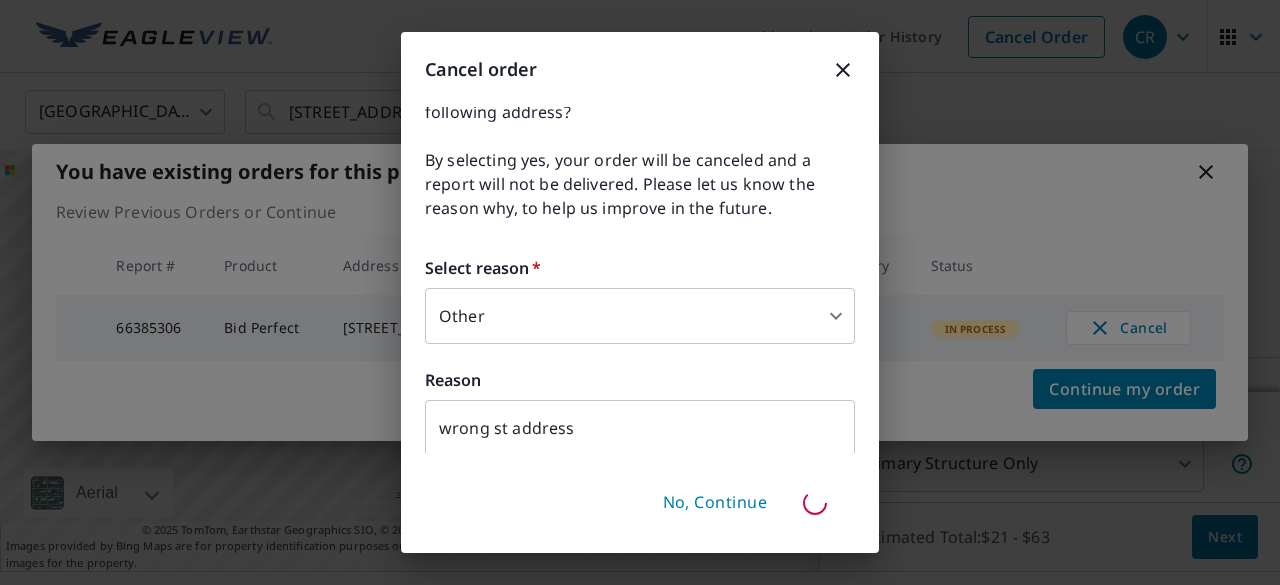 type 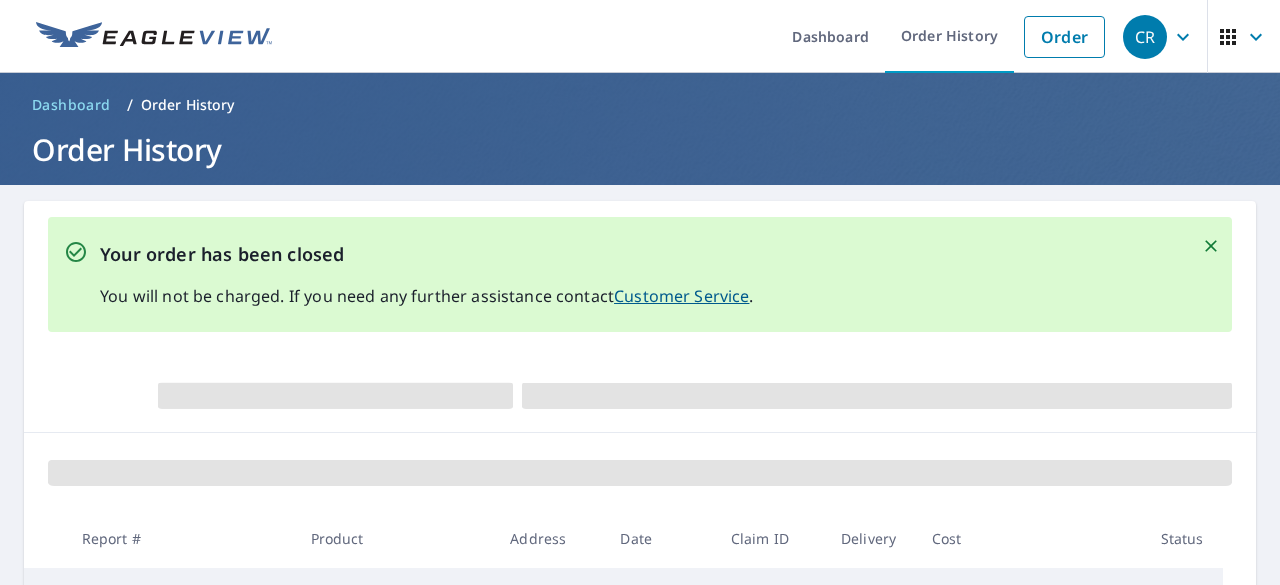 scroll, scrollTop: 0, scrollLeft: 0, axis: both 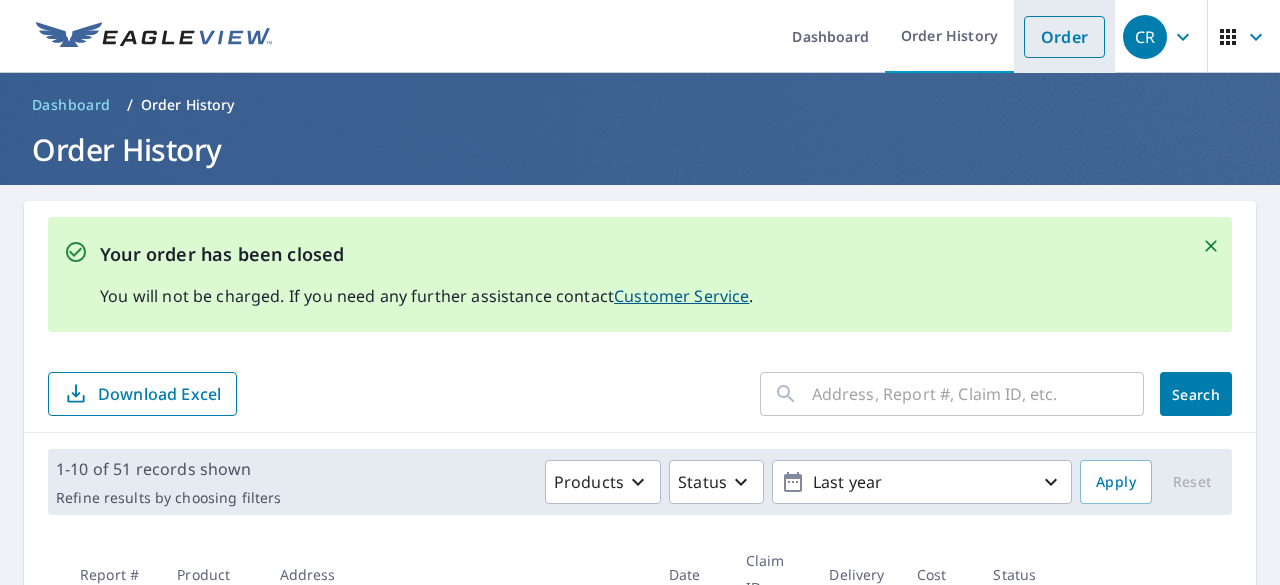 click on "Order" at bounding box center [1064, 37] 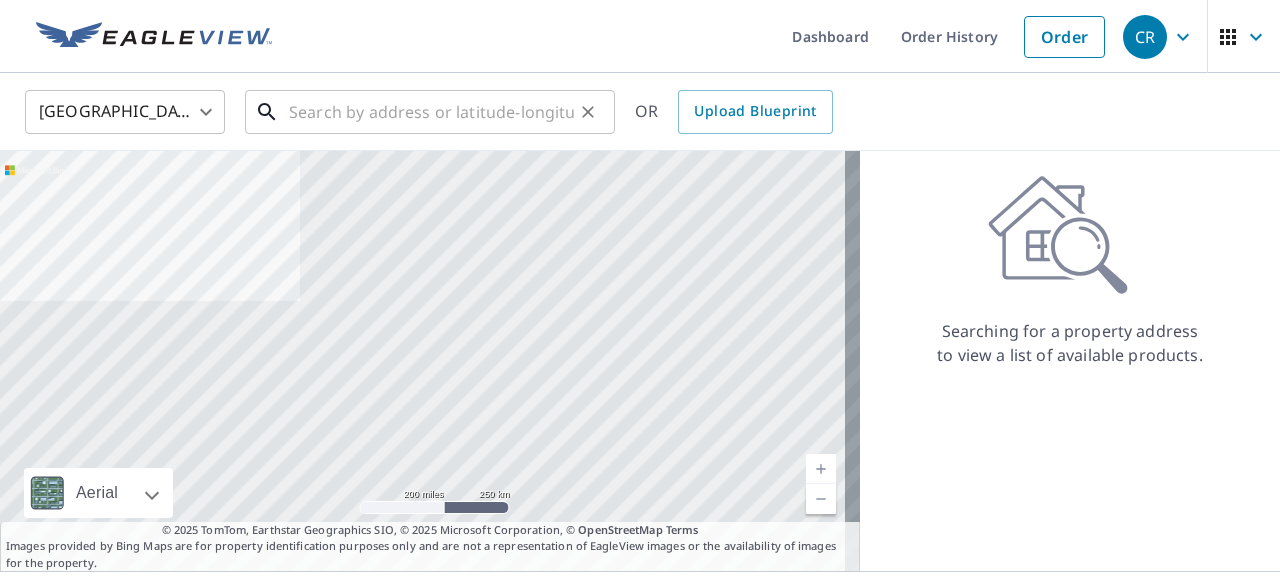 click at bounding box center [431, 112] 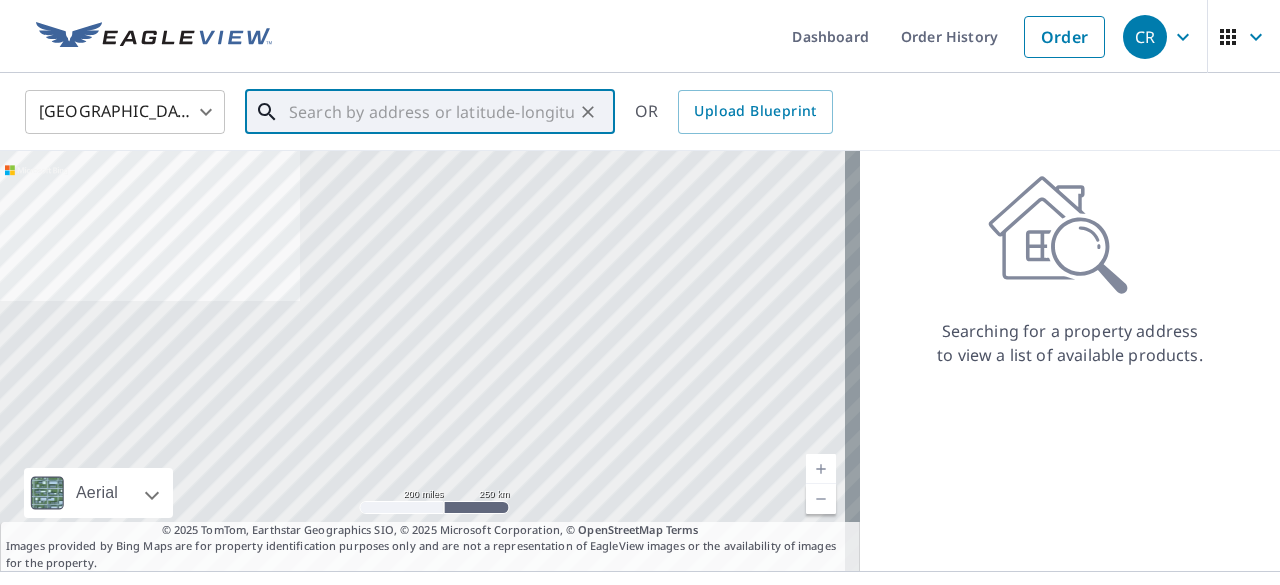paste on "[STREET_ADDRESS]" 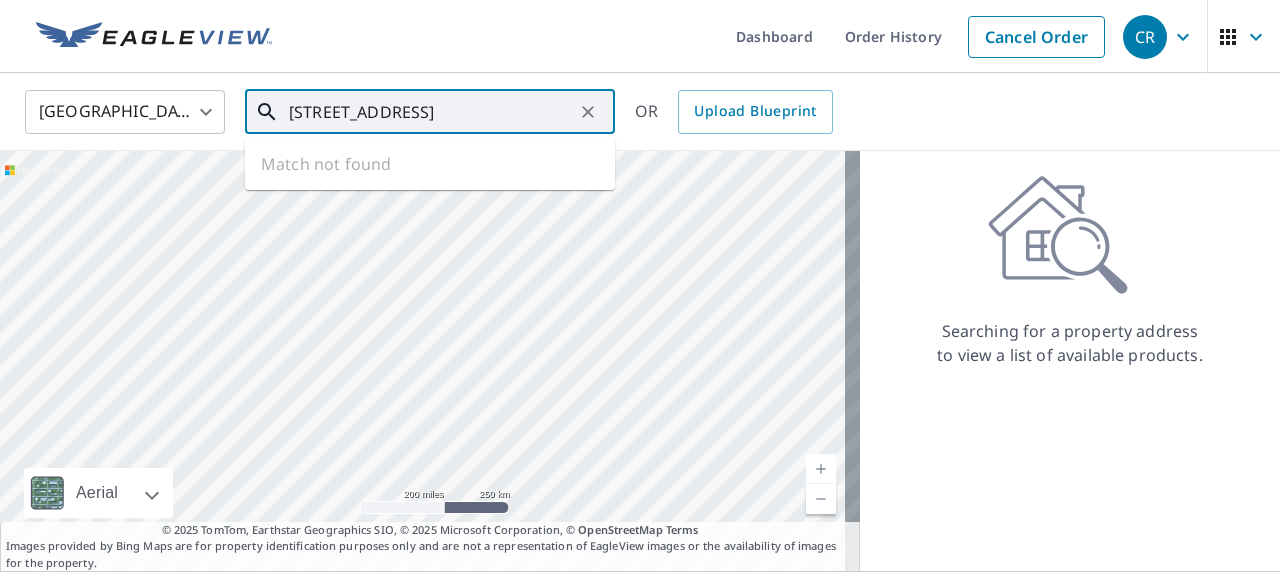 scroll, scrollTop: 0, scrollLeft: 14, axis: horizontal 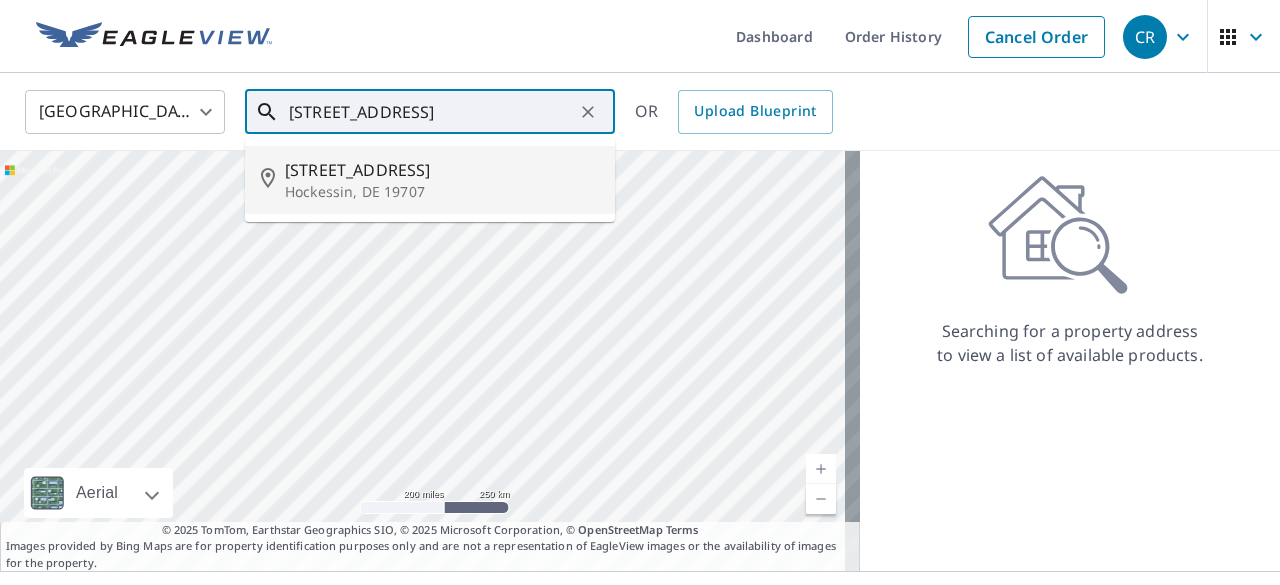 click on "Hockessin, DE 19707" at bounding box center [442, 192] 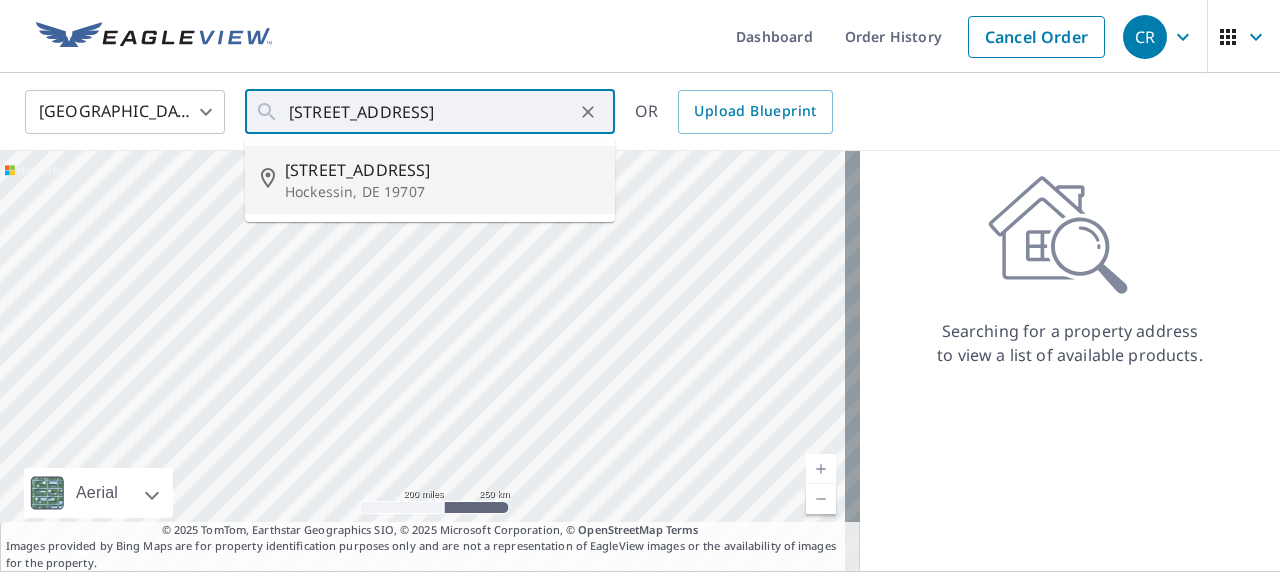 type on "[STREET_ADDRESS]" 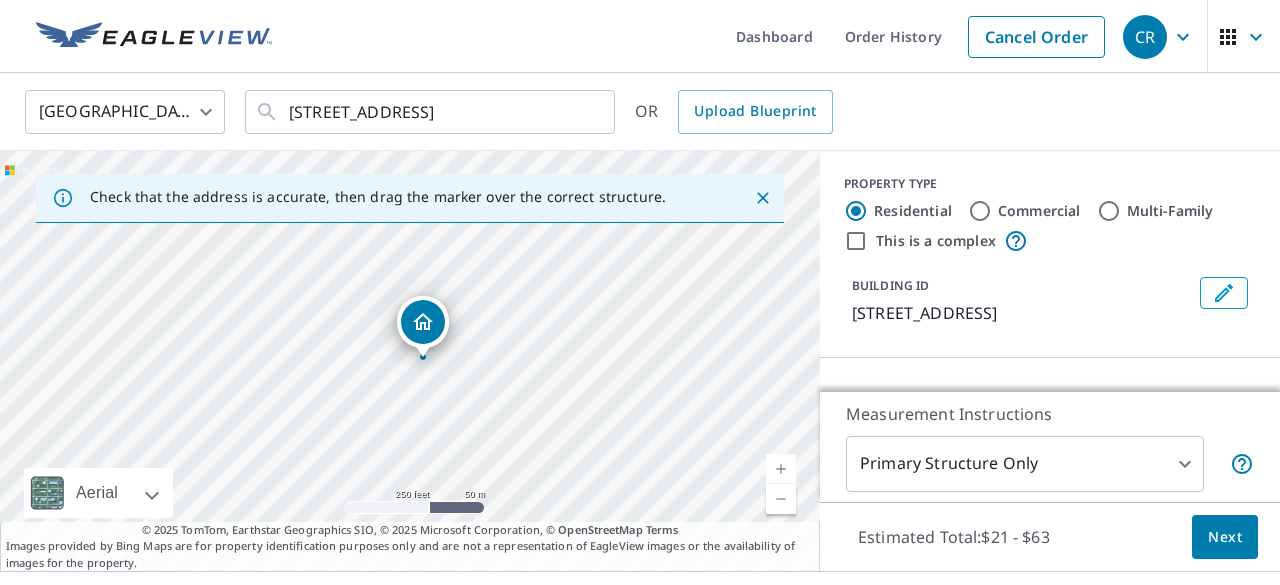 scroll, scrollTop: 0, scrollLeft: 0, axis: both 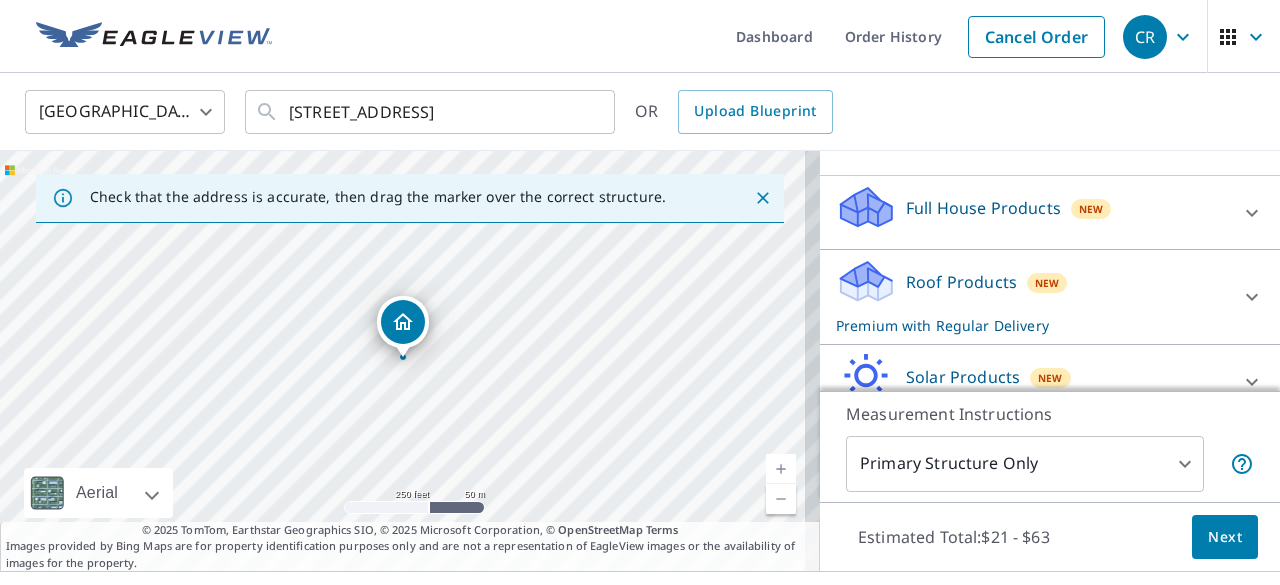 click at bounding box center (1252, 297) 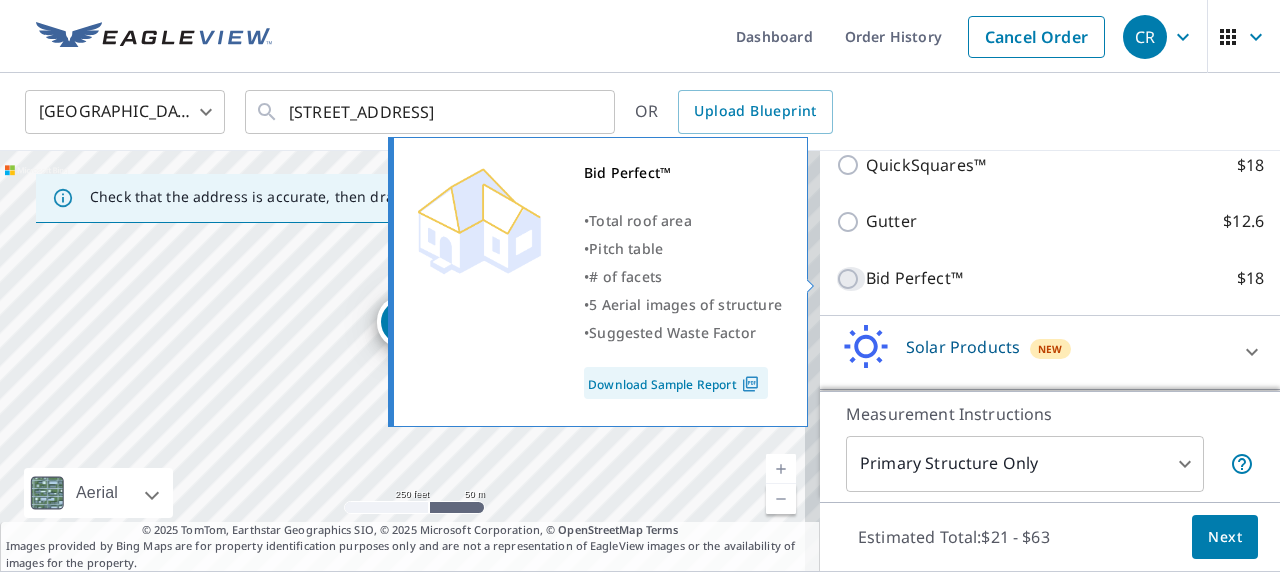 click on "Bid Perfect™ $18" at bounding box center (851, 279) 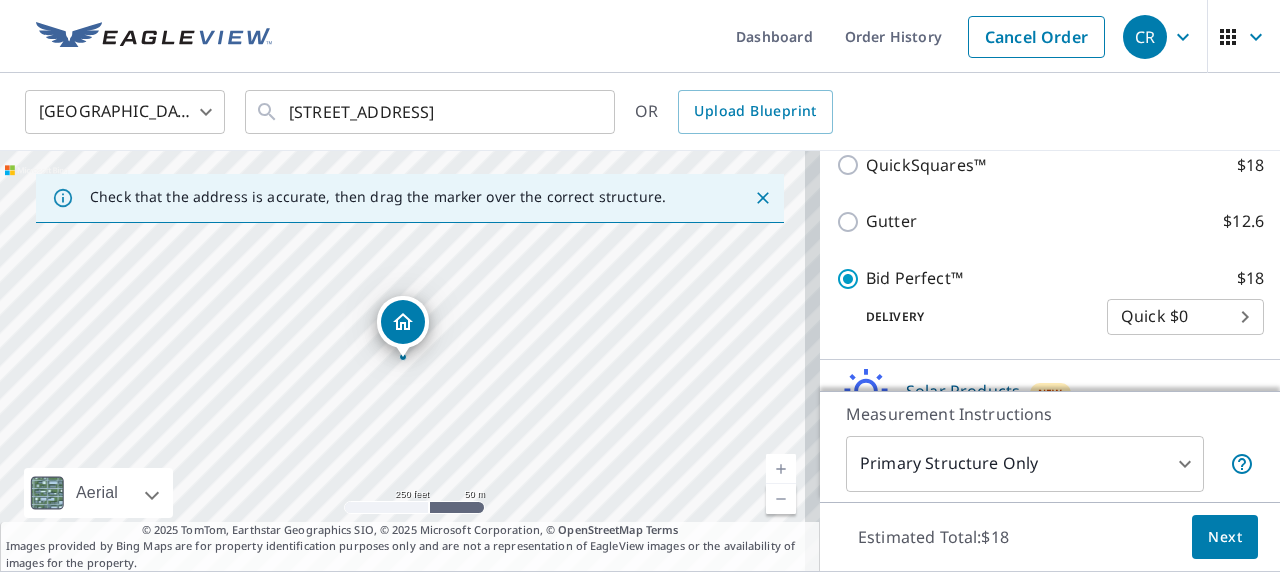 click on "Next" at bounding box center (1225, 537) 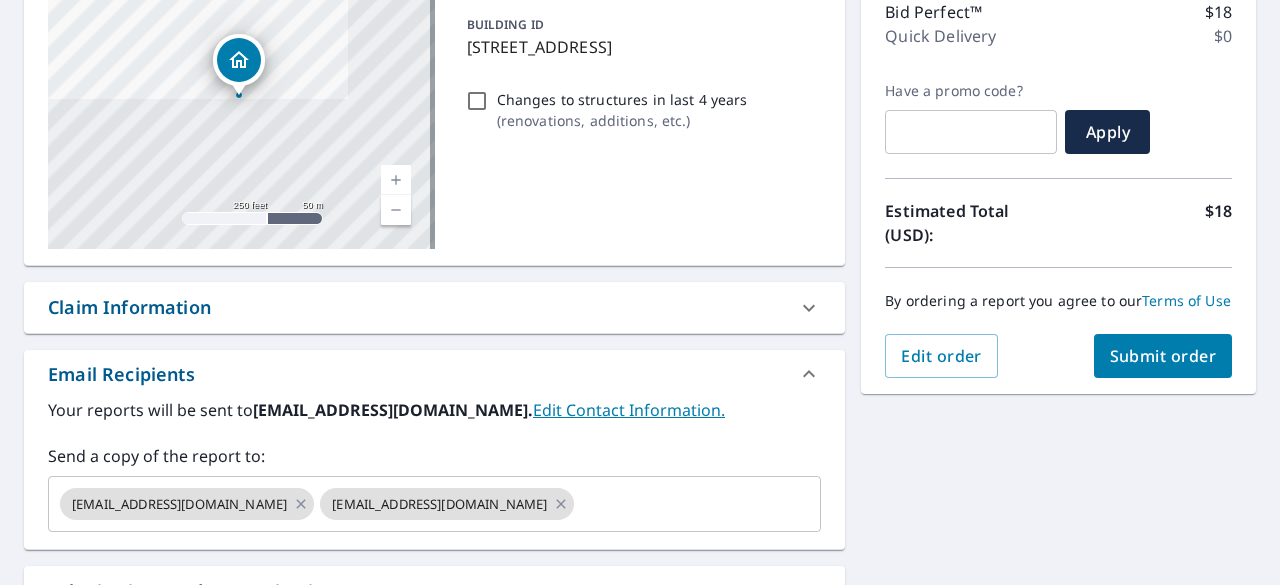 scroll, scrollTop: 300, scrollLeft: 0, axis: vertical 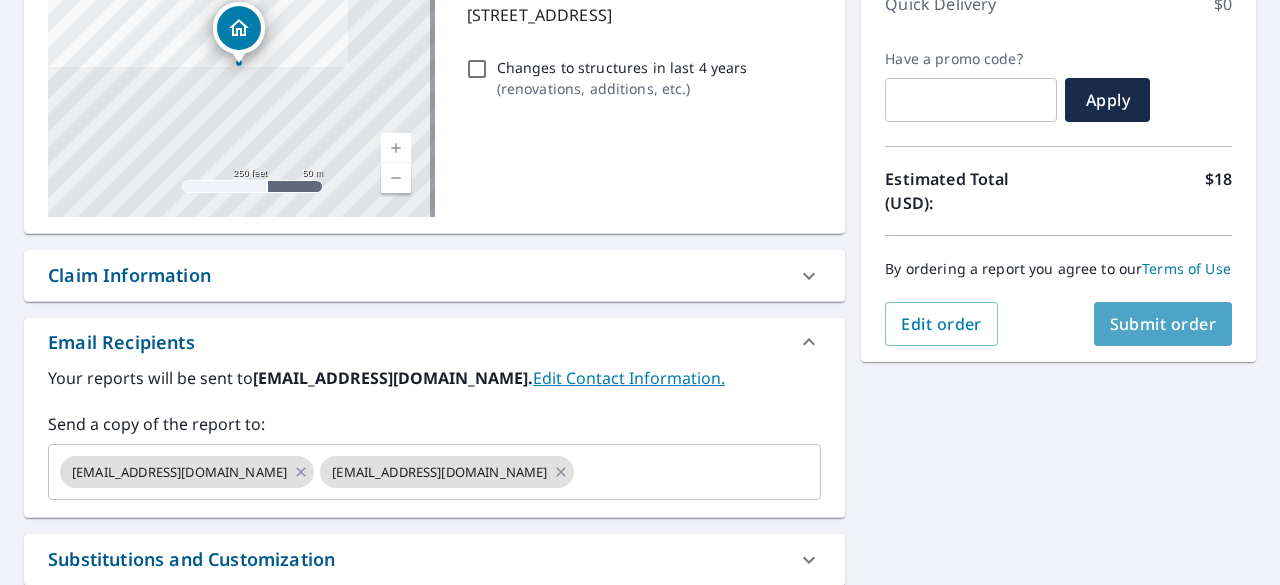 click on "Submit order" at bounding box center [1163, 324] 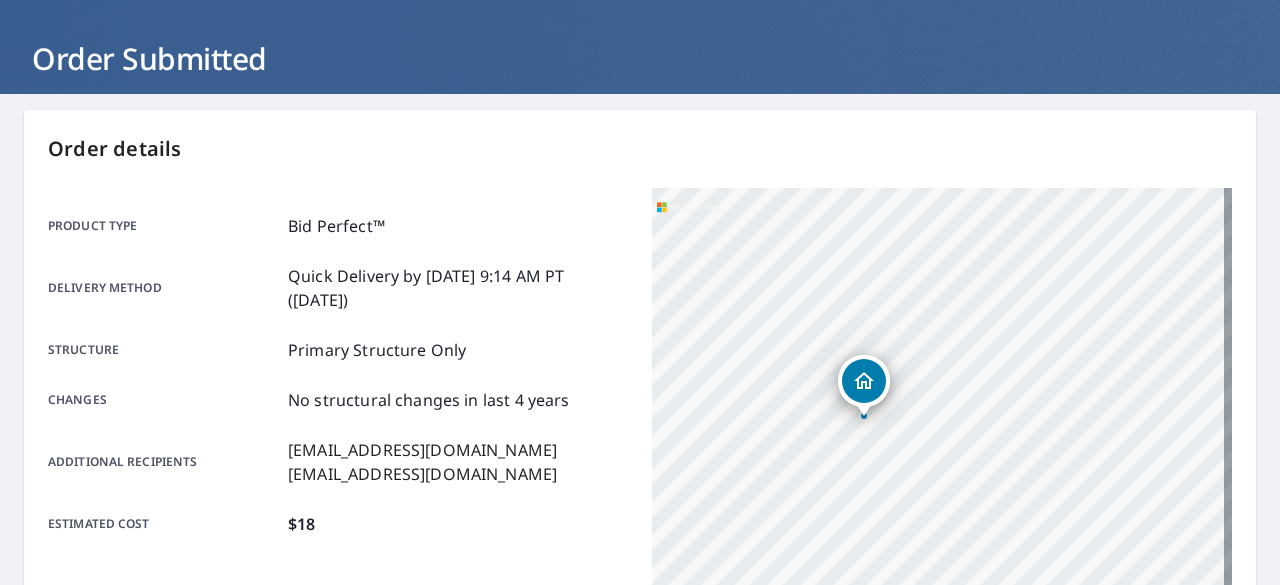 scroll, scrollTop: 90, scrollLeft: 0, axis: vertical 